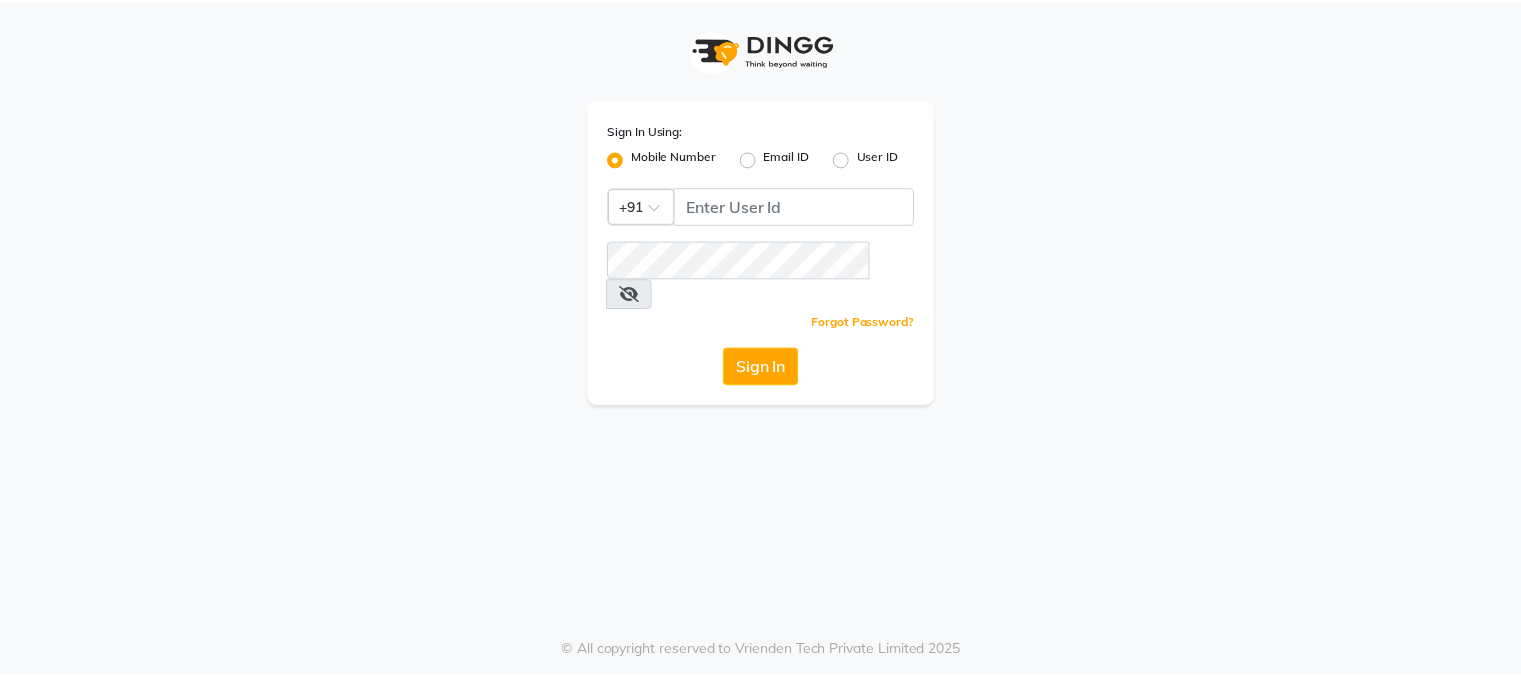 scroll, scrollTop: 0, scrollLeft: 0, axis: both 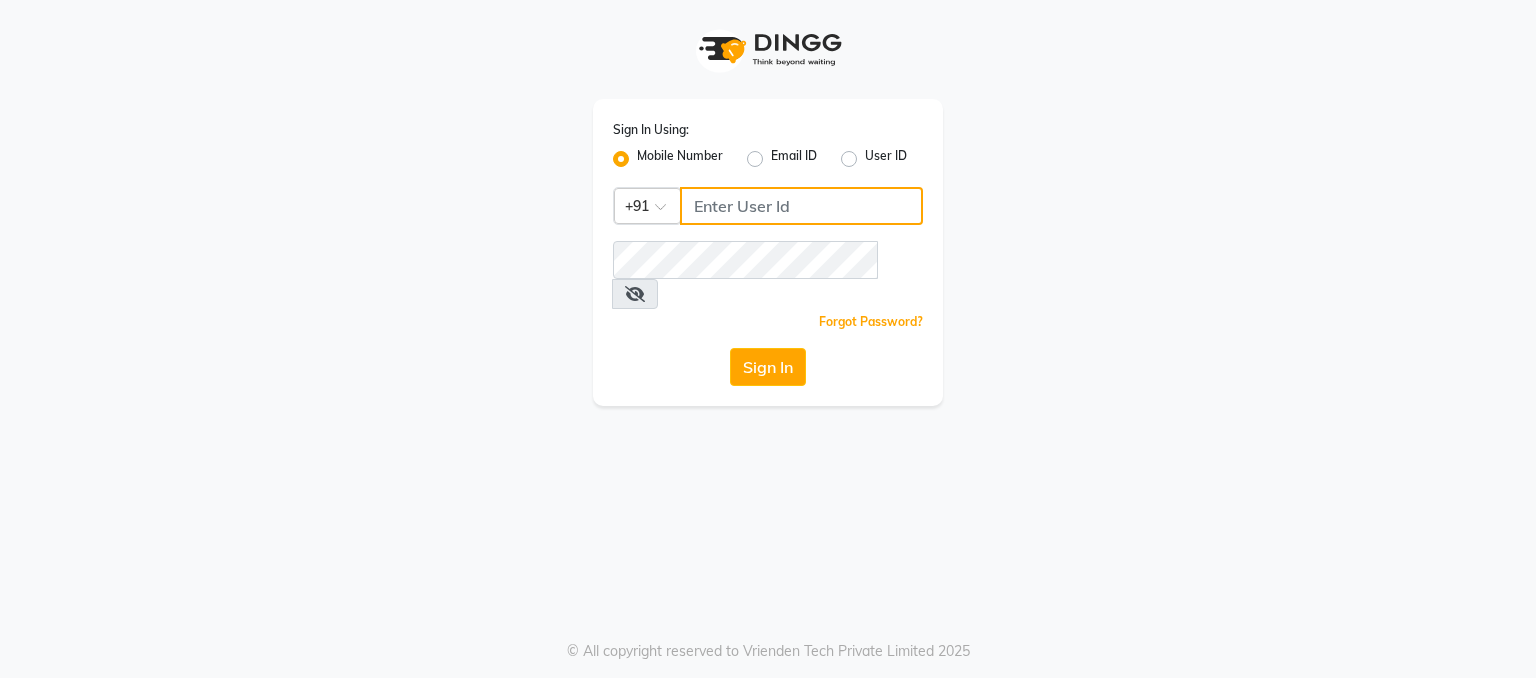 click 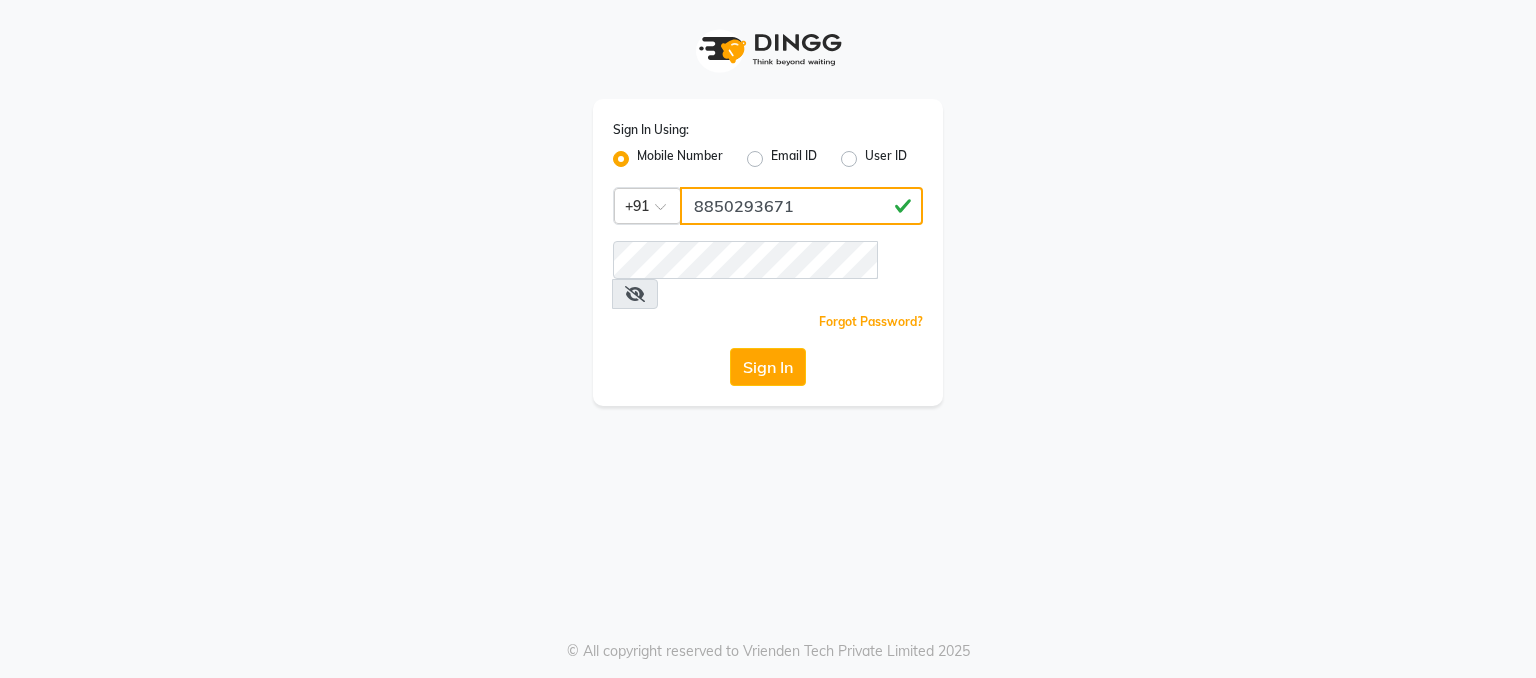 type on "8850293671" 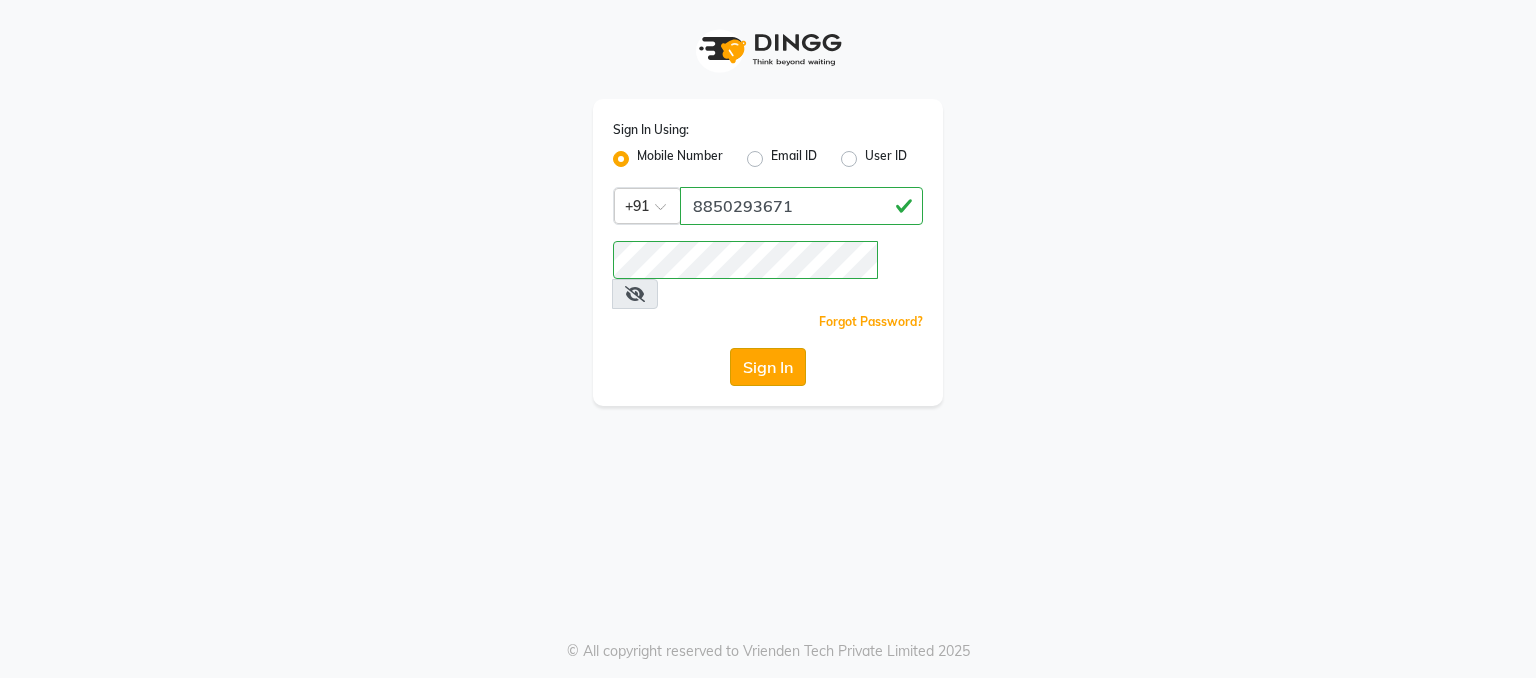 click on "Sign In" 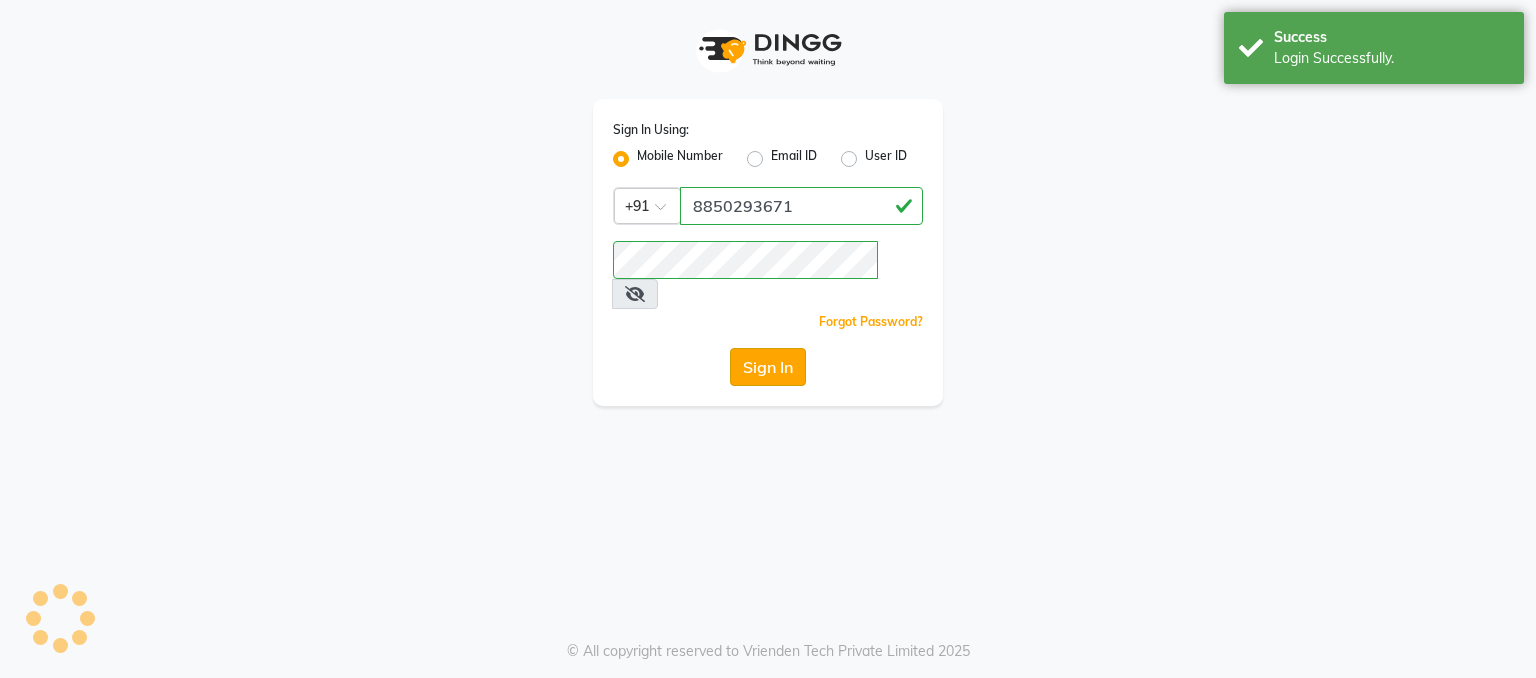click on "Sign In" 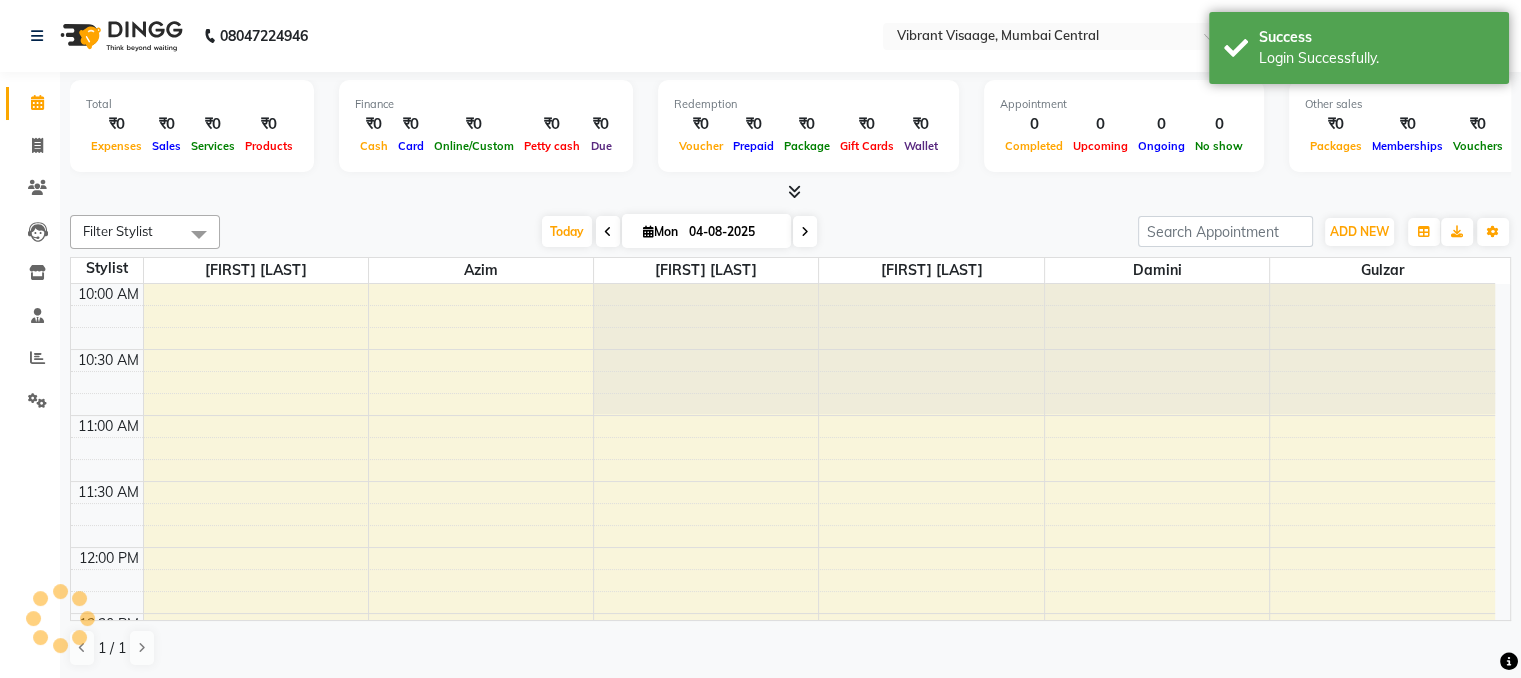 scroll, scrollTop: 0, scrollLeft: 0, axis: both 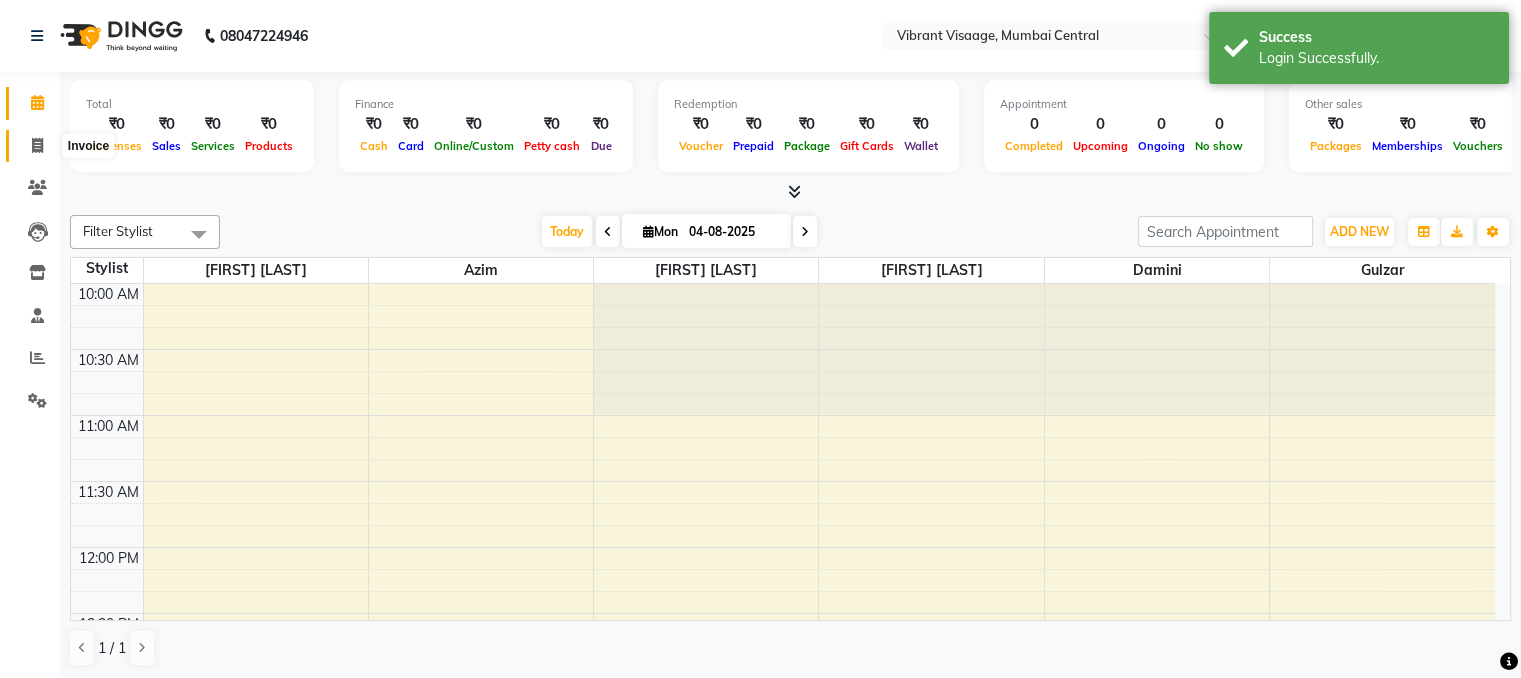 click 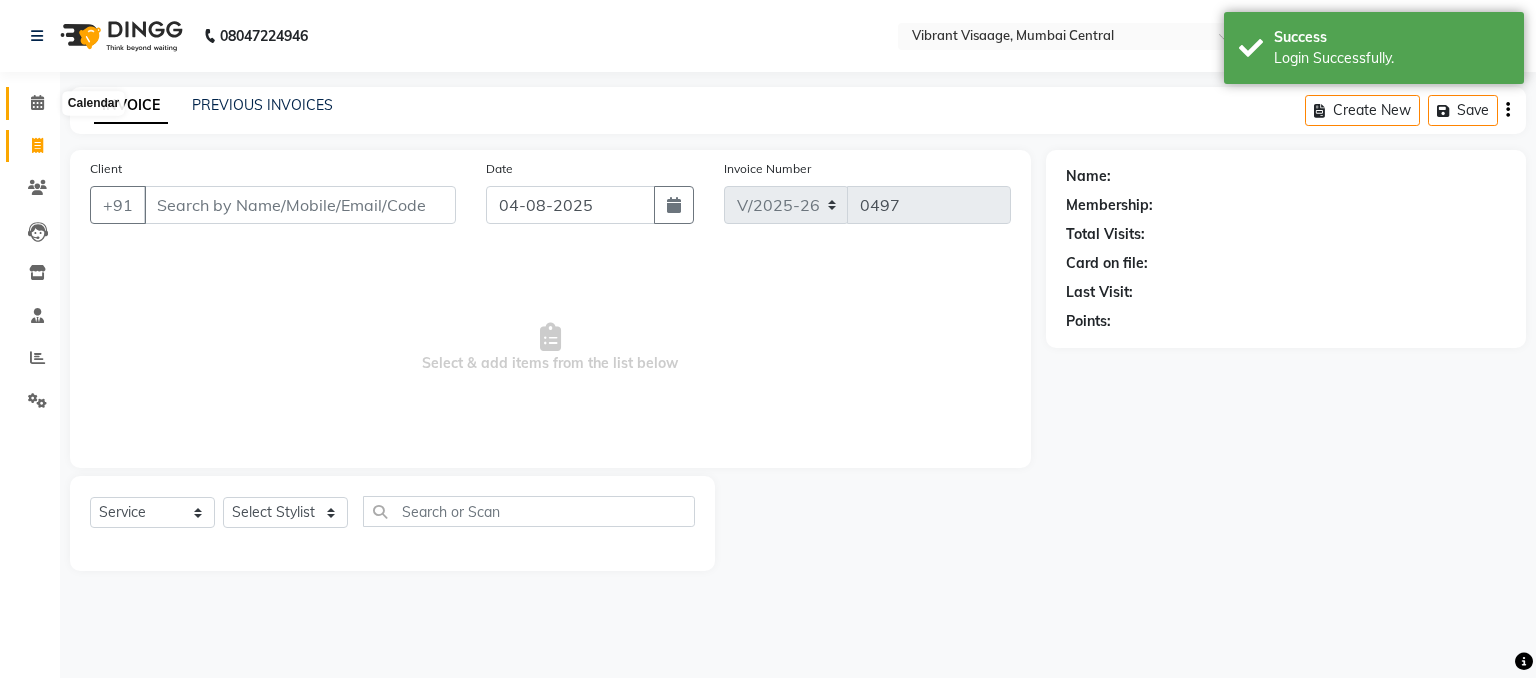 click 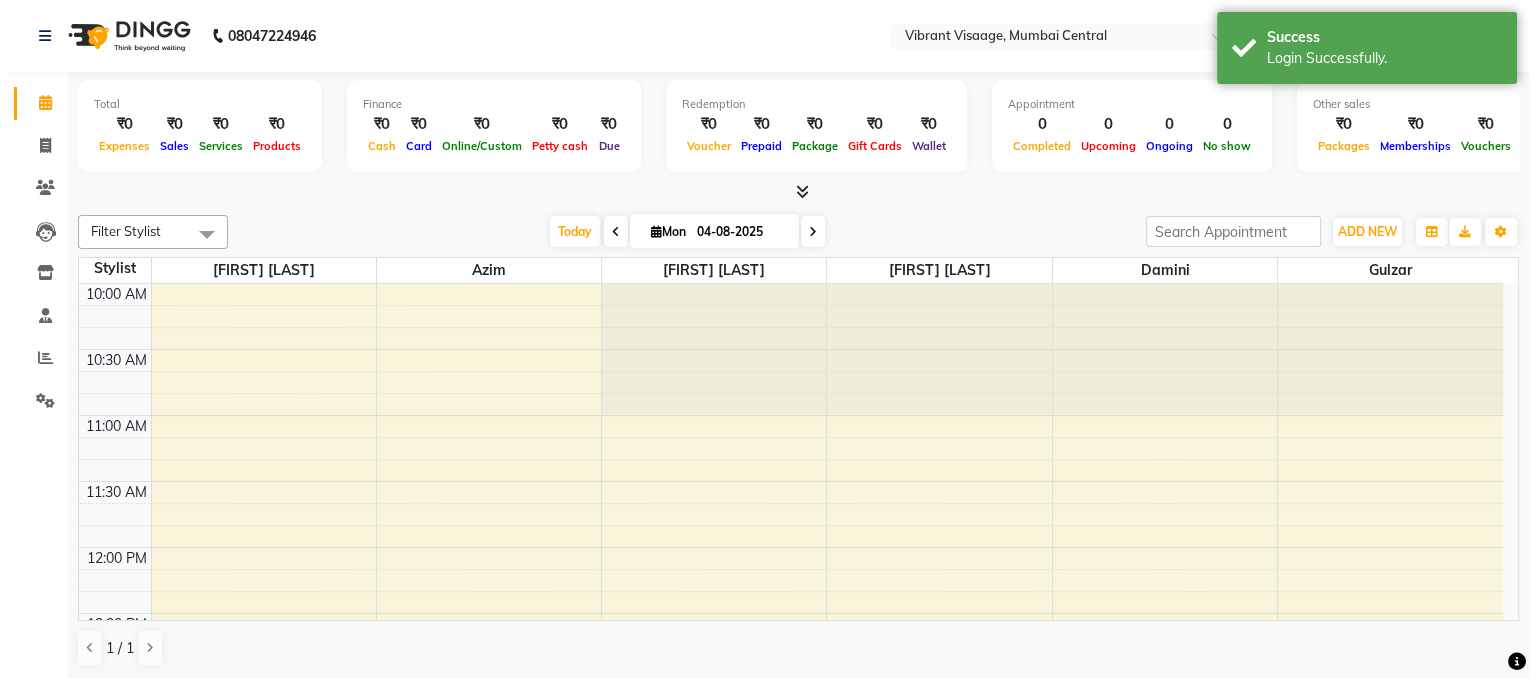scroll, scrollTop: 0, scrollLeft: 0, axis: both 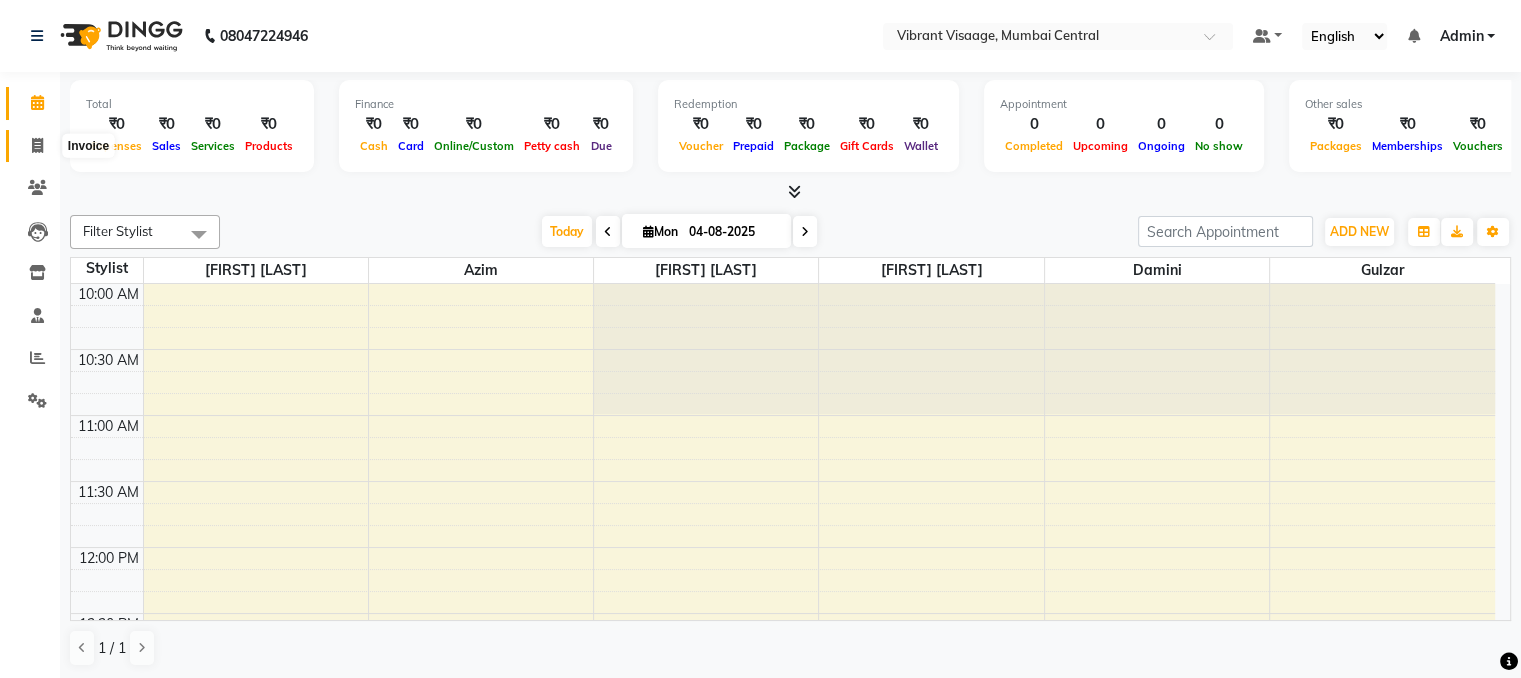 click 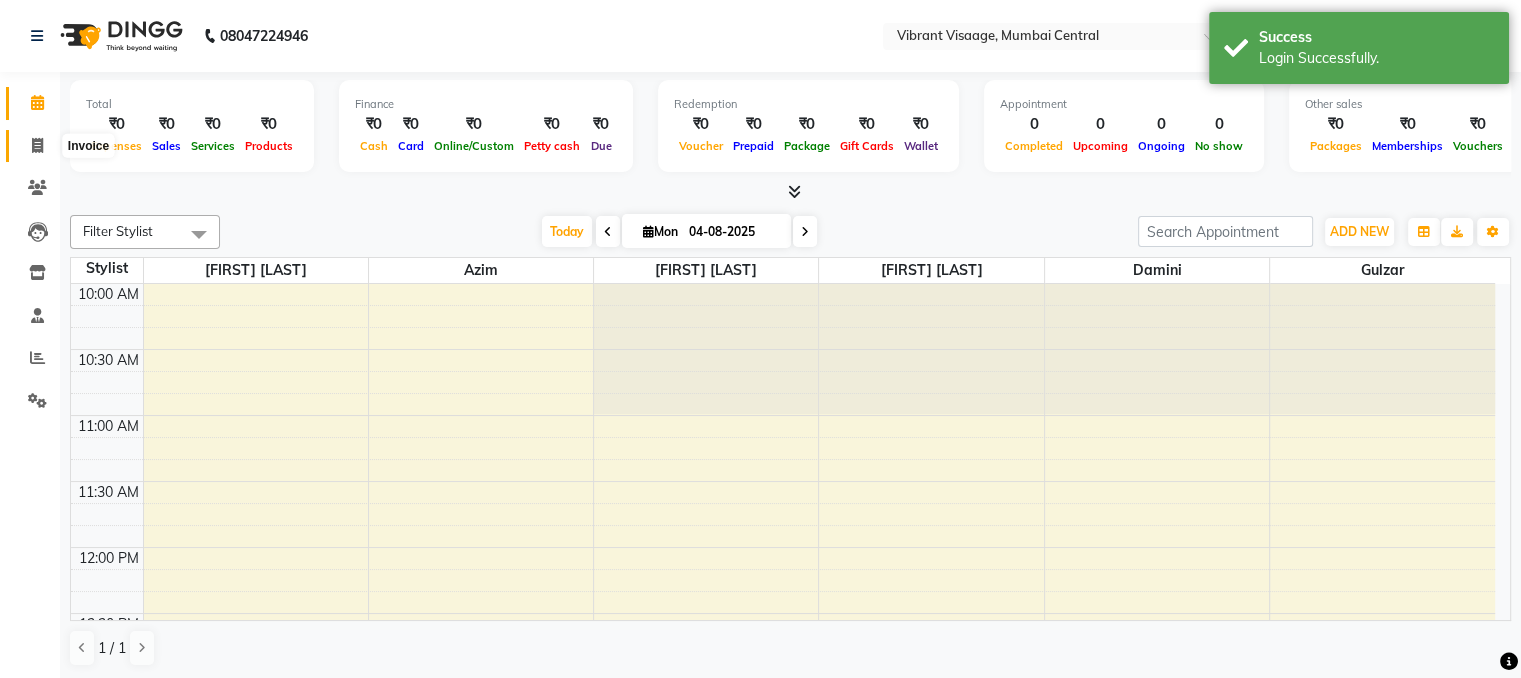 select on "7649" 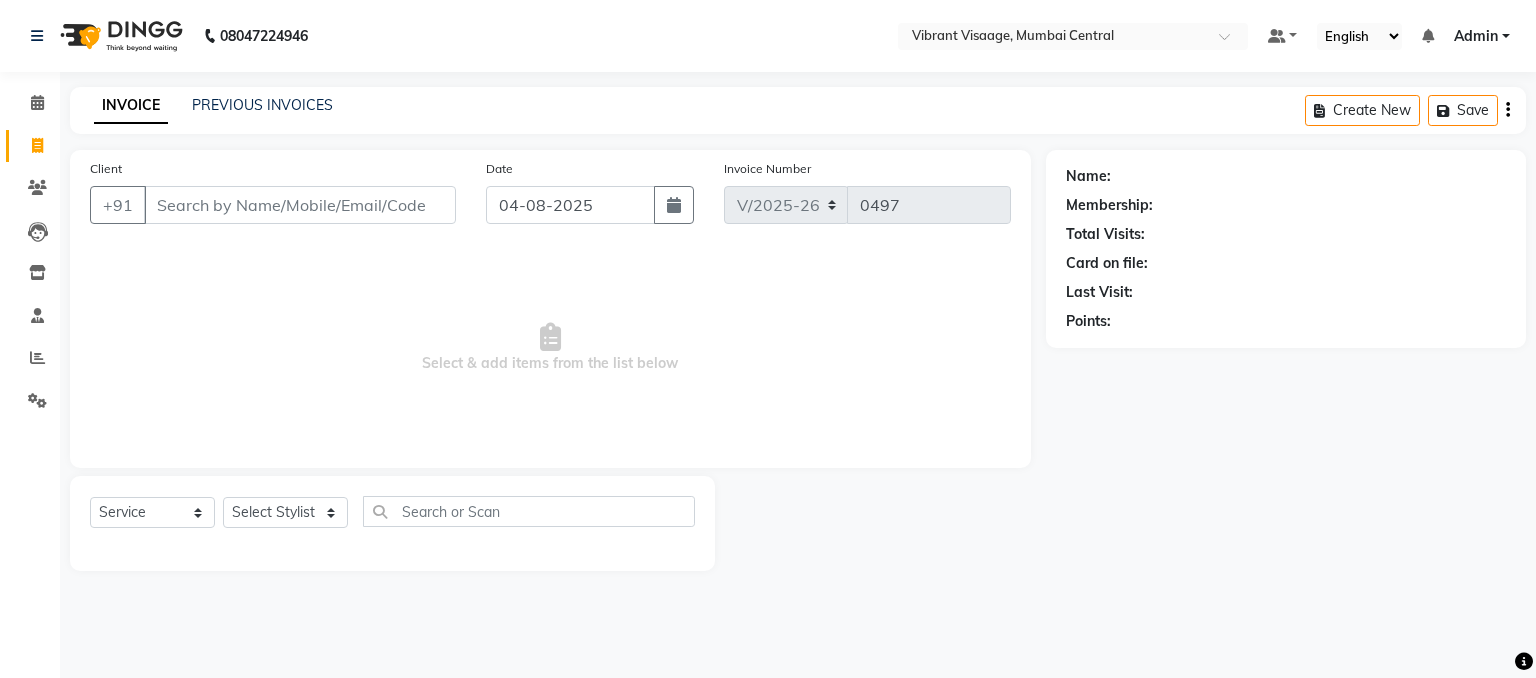 click on "Client" at bounding box center (300, 205) 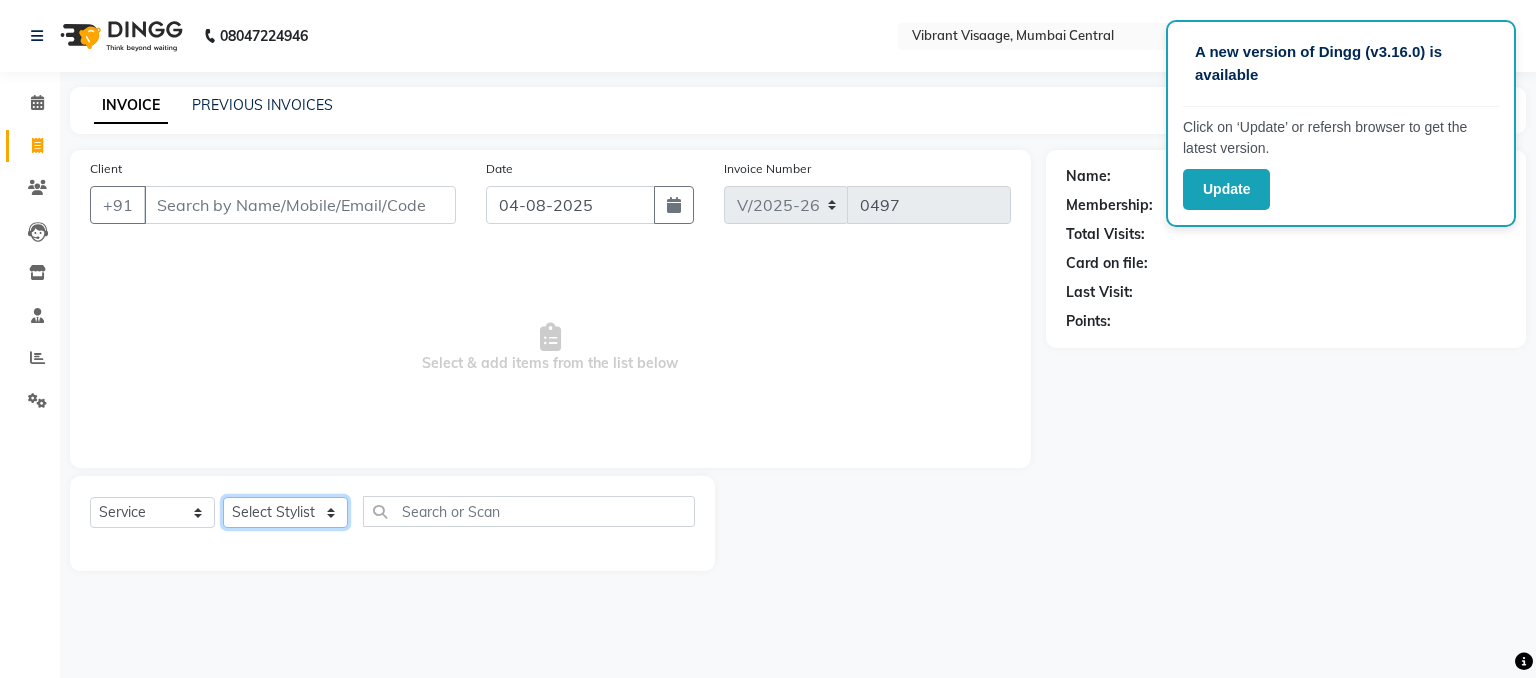 click on "Select Stylist A Ansari Admin Azim Damini Dipika Padaya Gulzar Zeenat Qureshi" 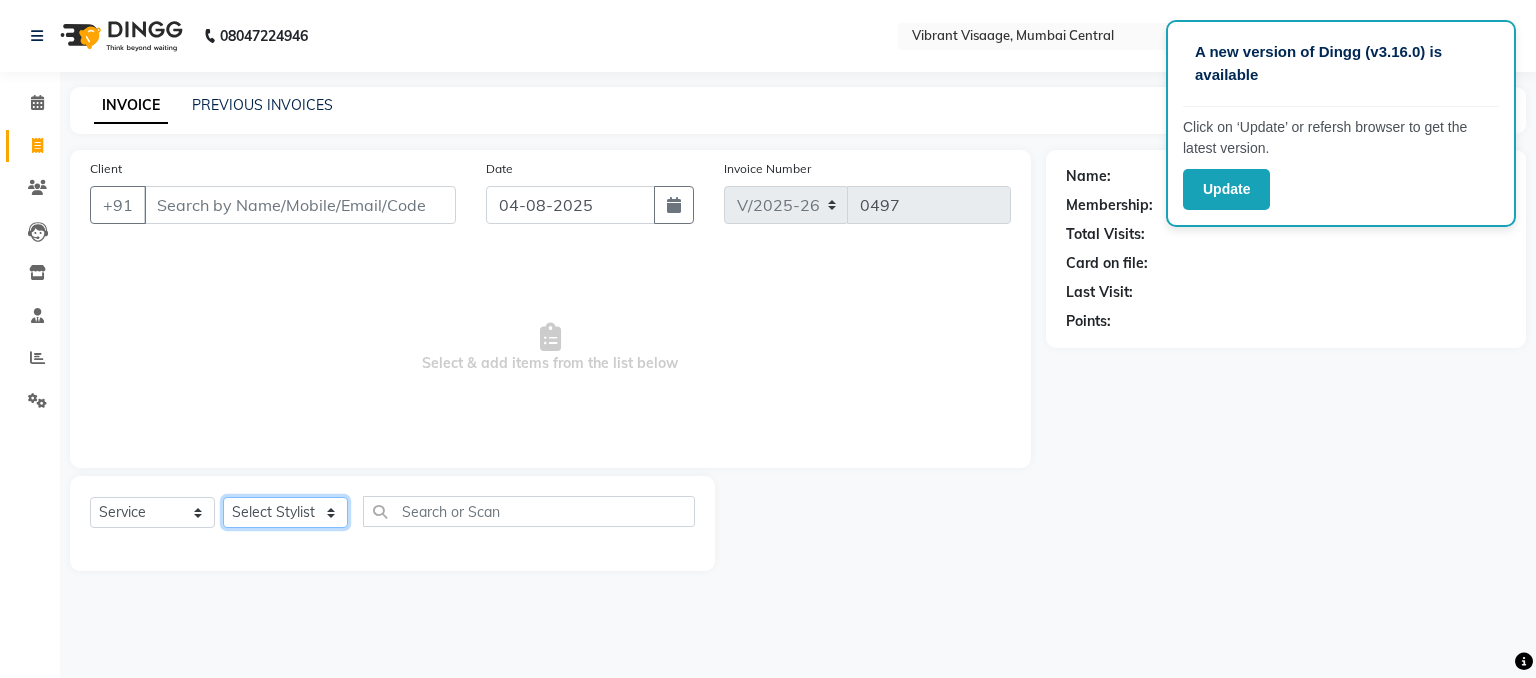 select on "84446" 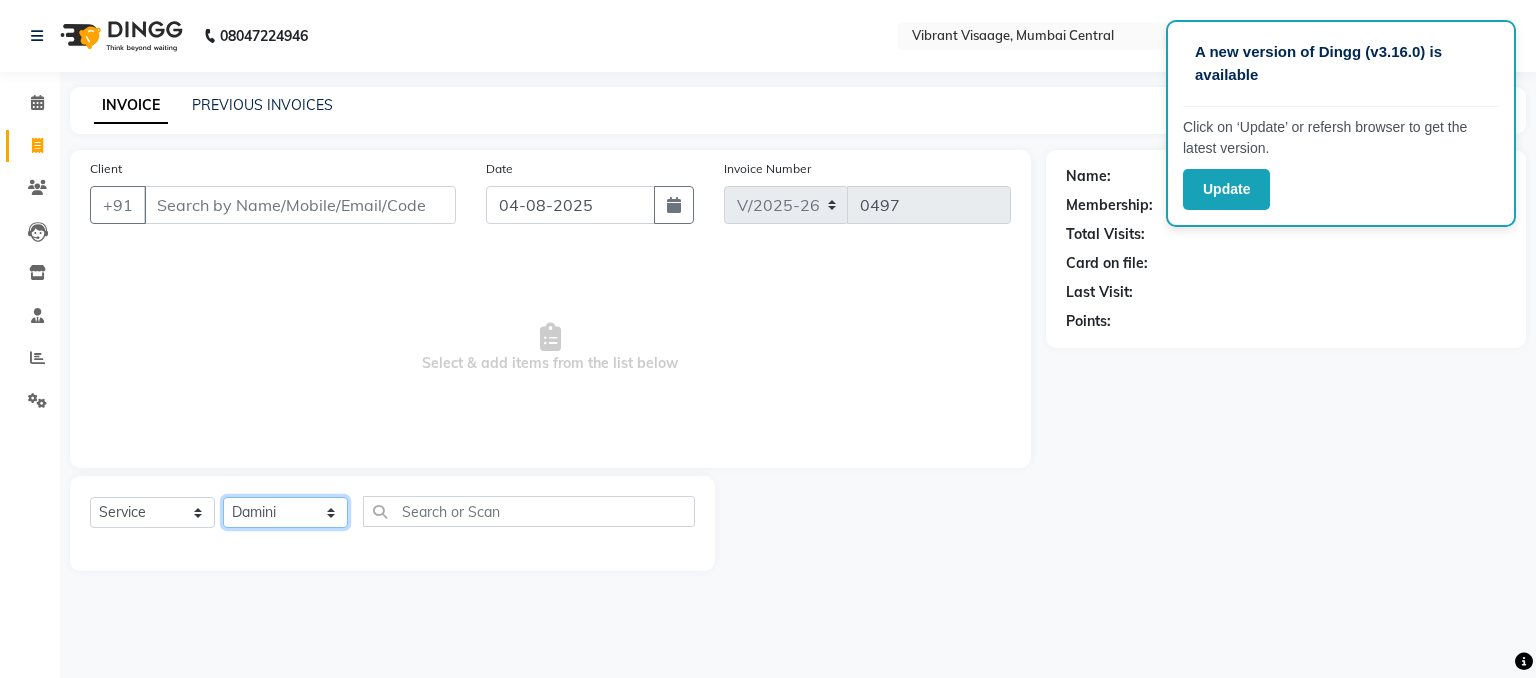click on "Select Stylist A Ansari Admin Azim Damini Dipika Padaya Gulzar Zeenat Qureshi" 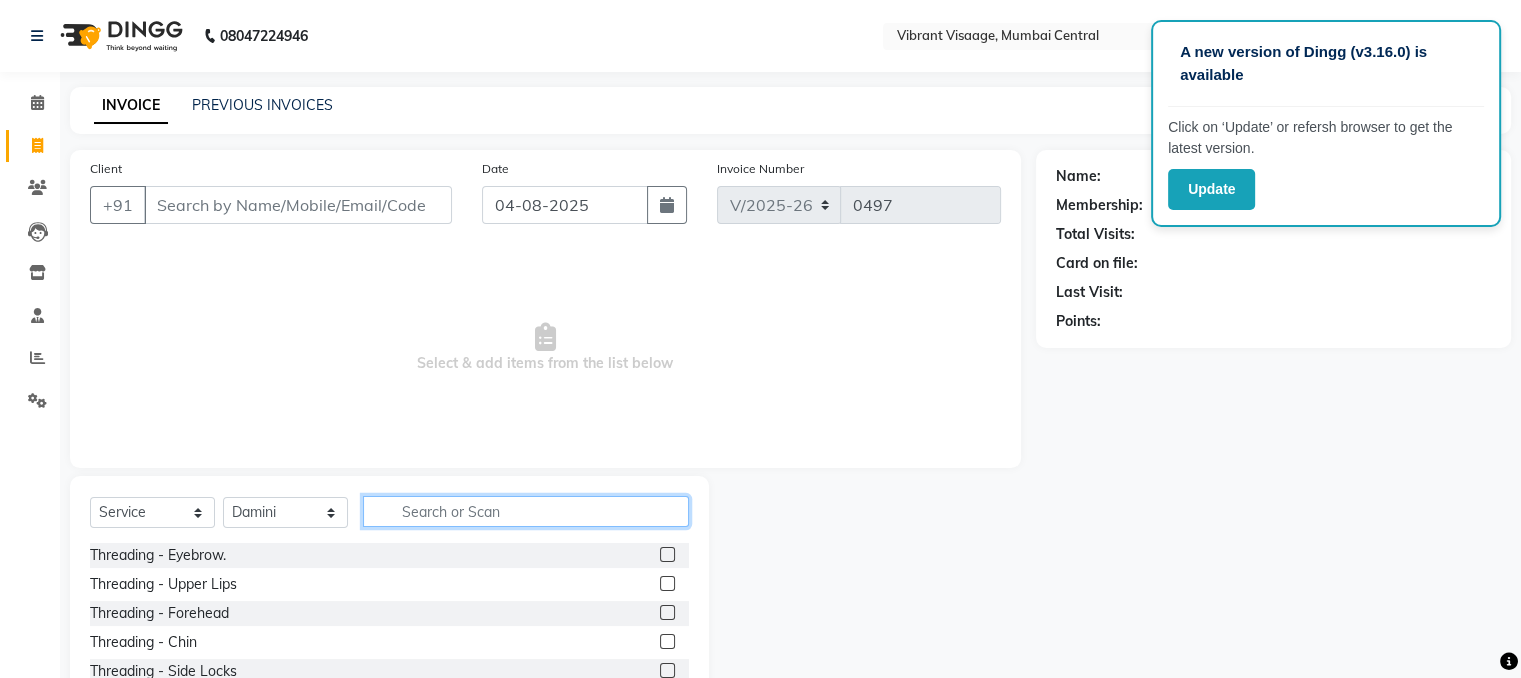 click 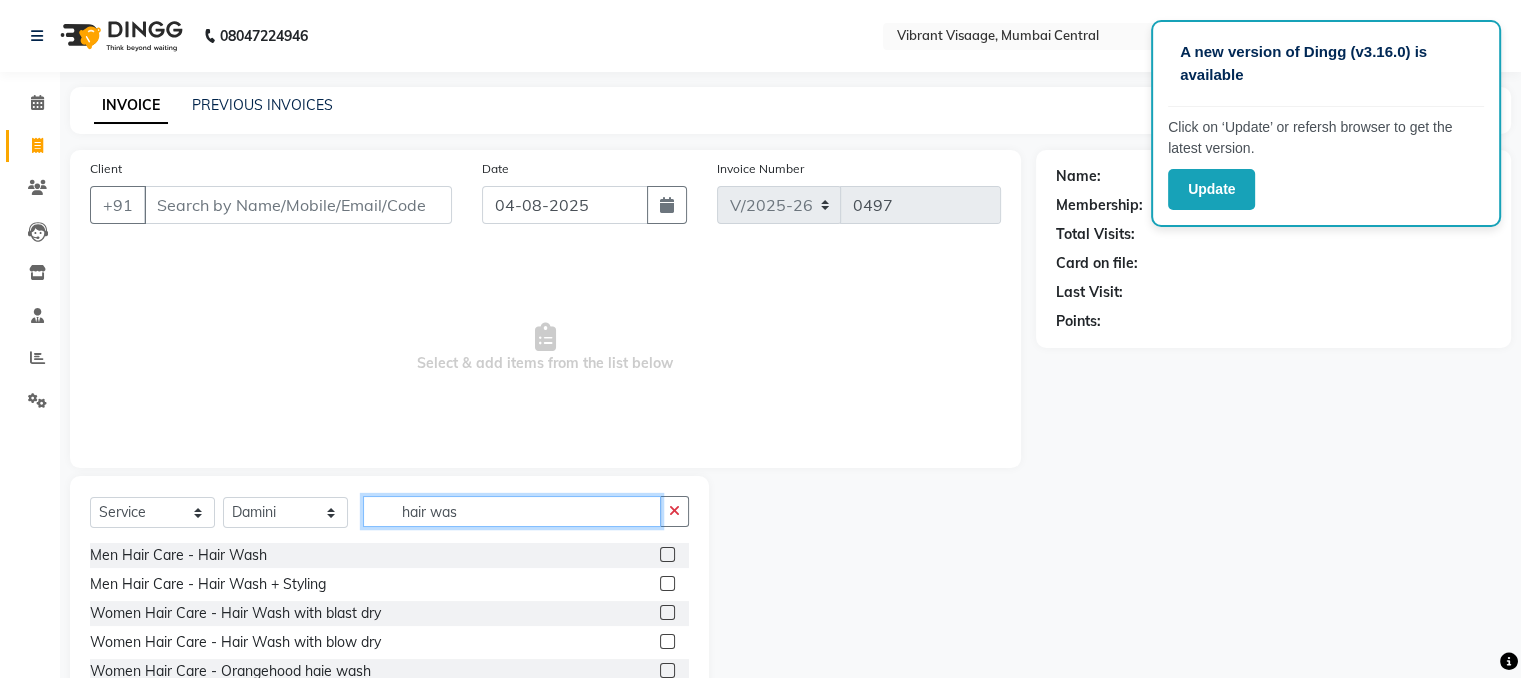 type on "hair was" 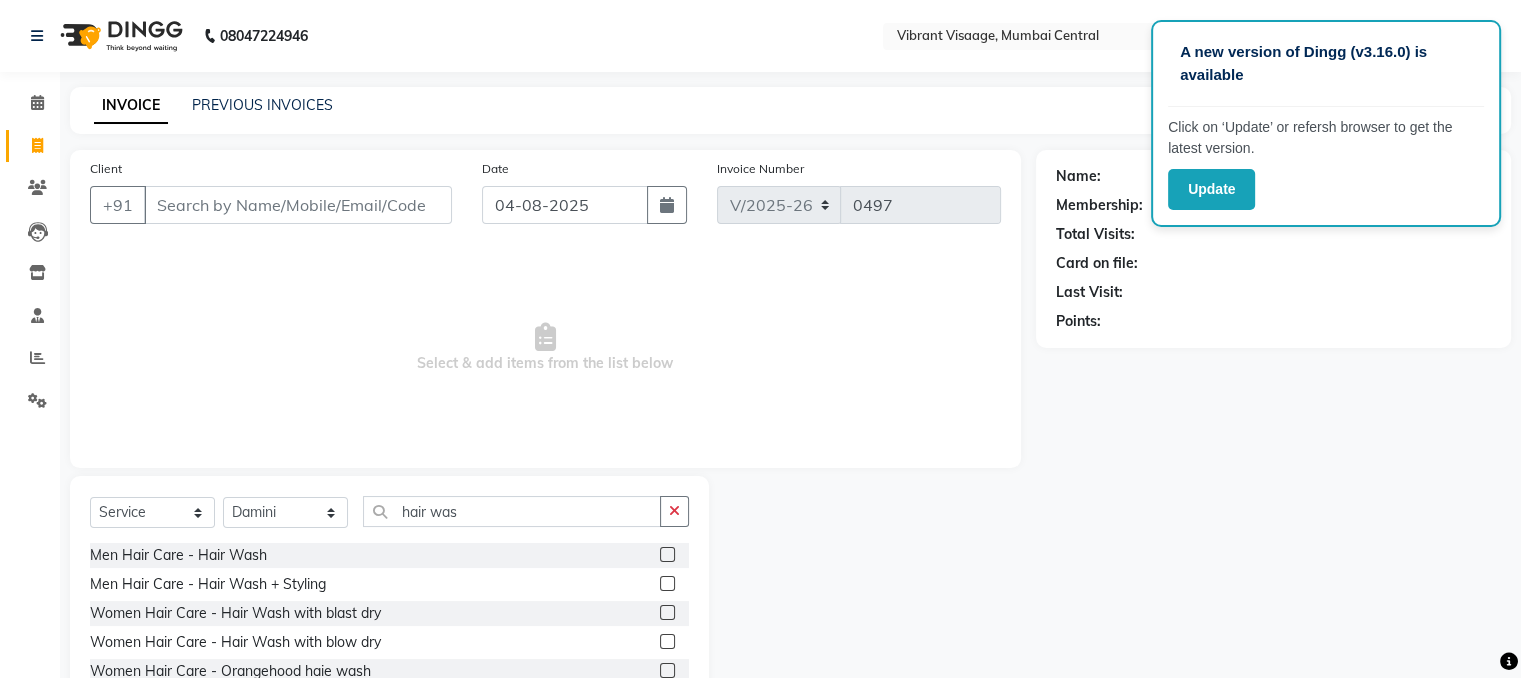 click 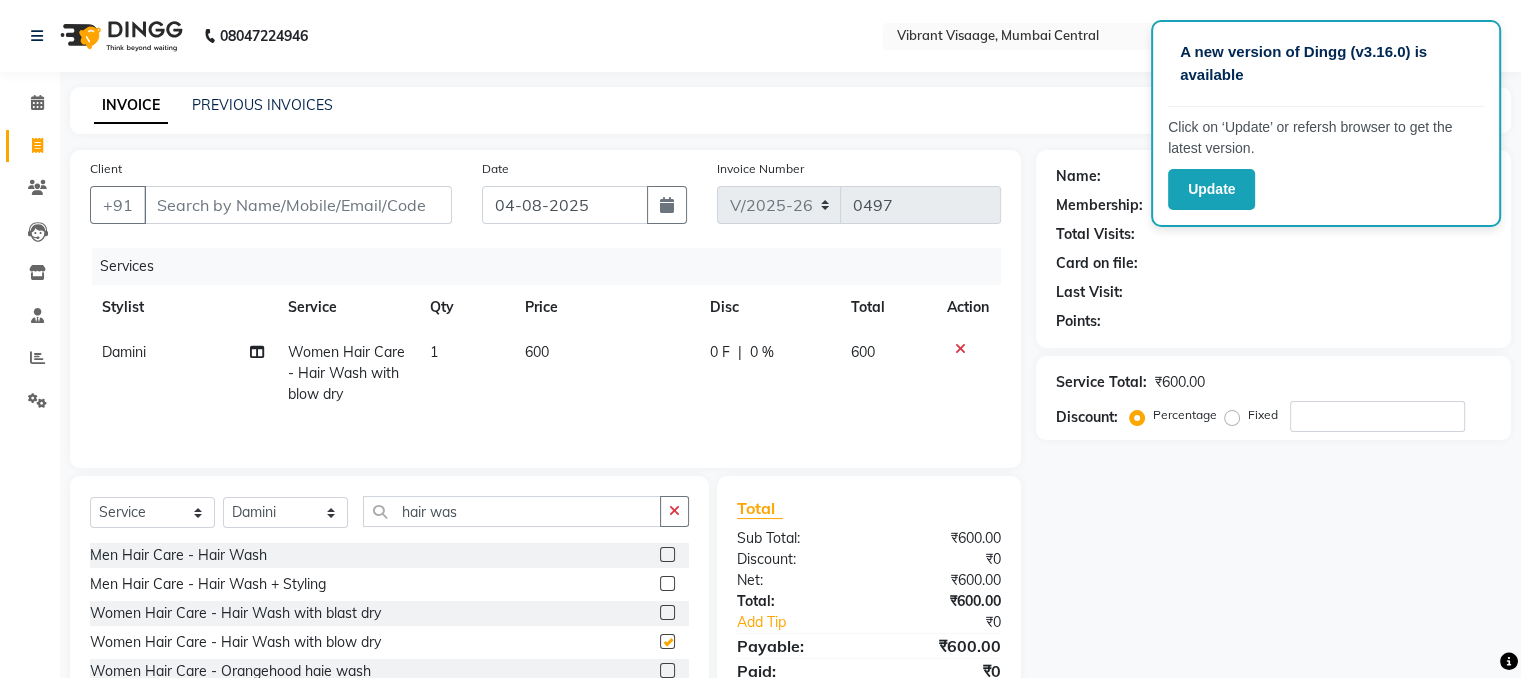 checkbox on "false" 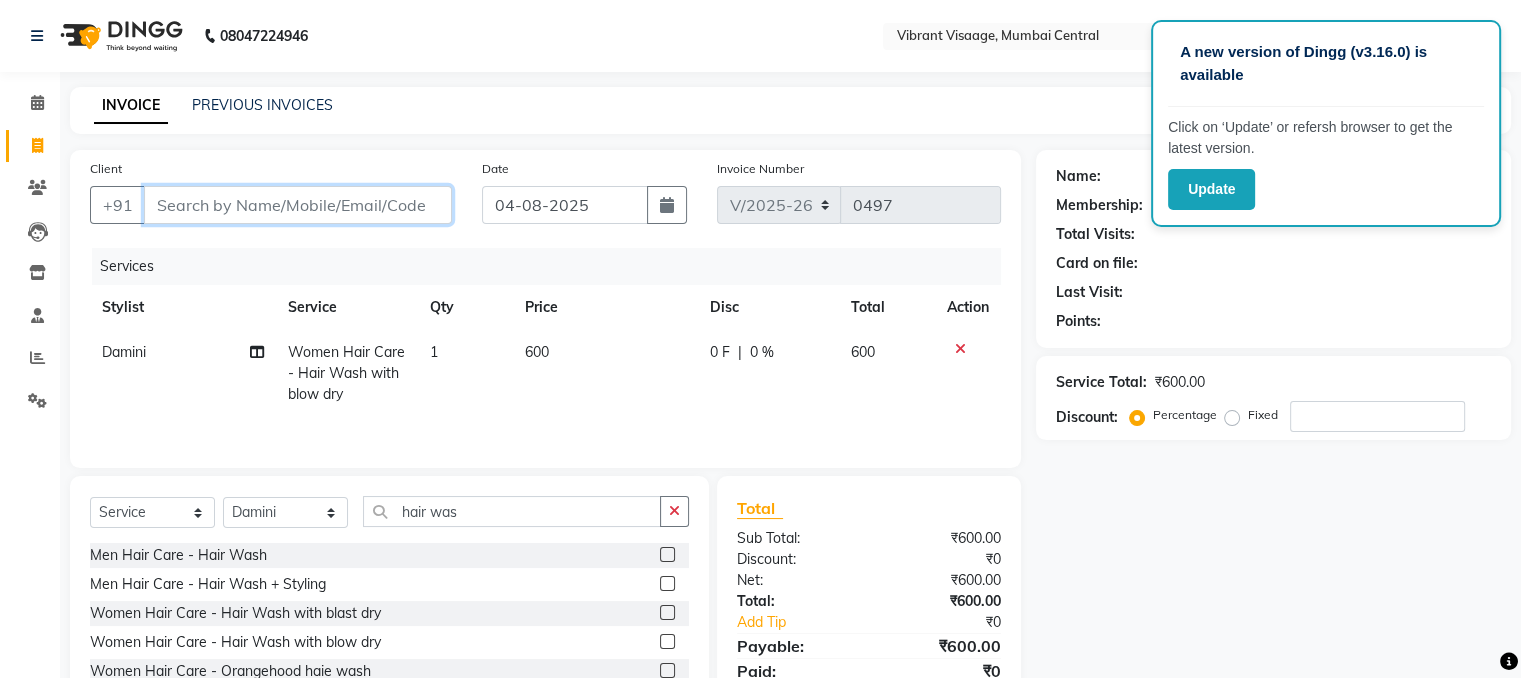 click on "Client" at bounding box center (298, 205) 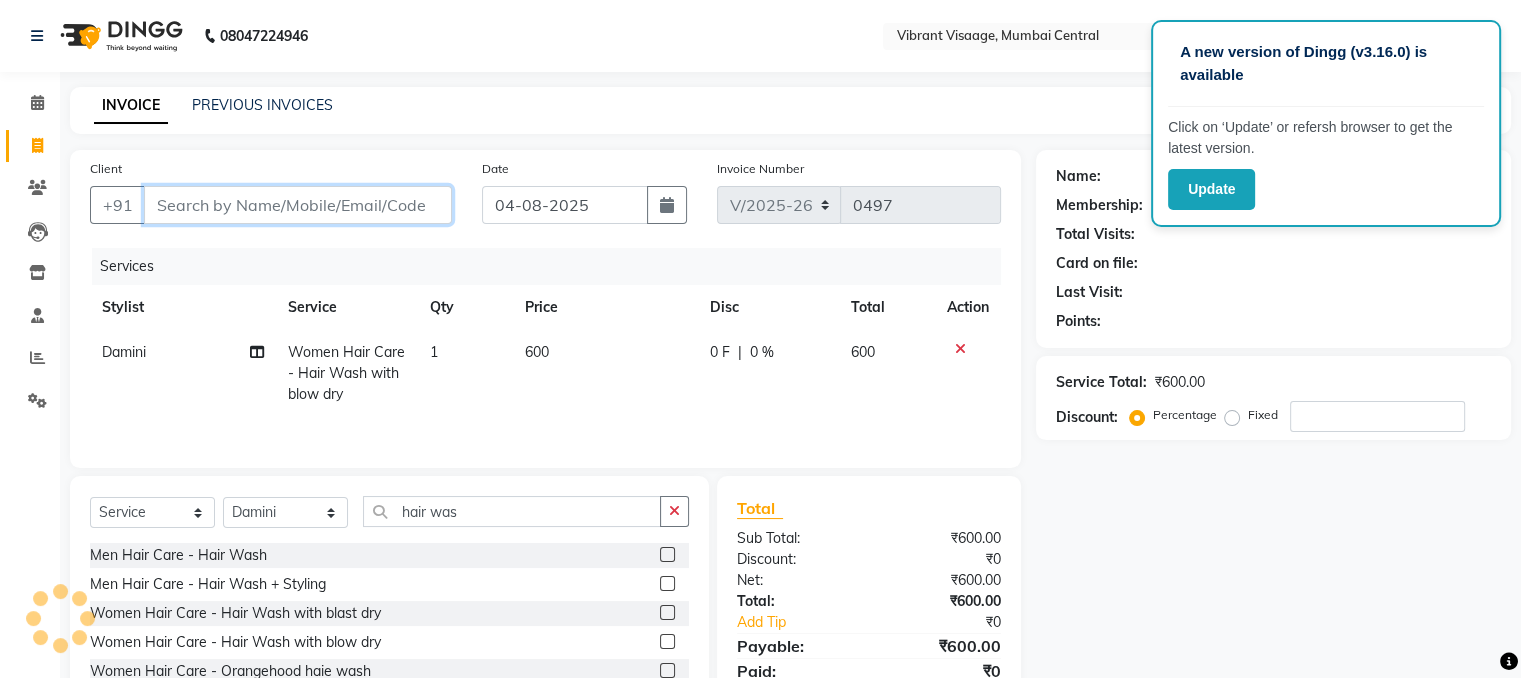 type on "7" 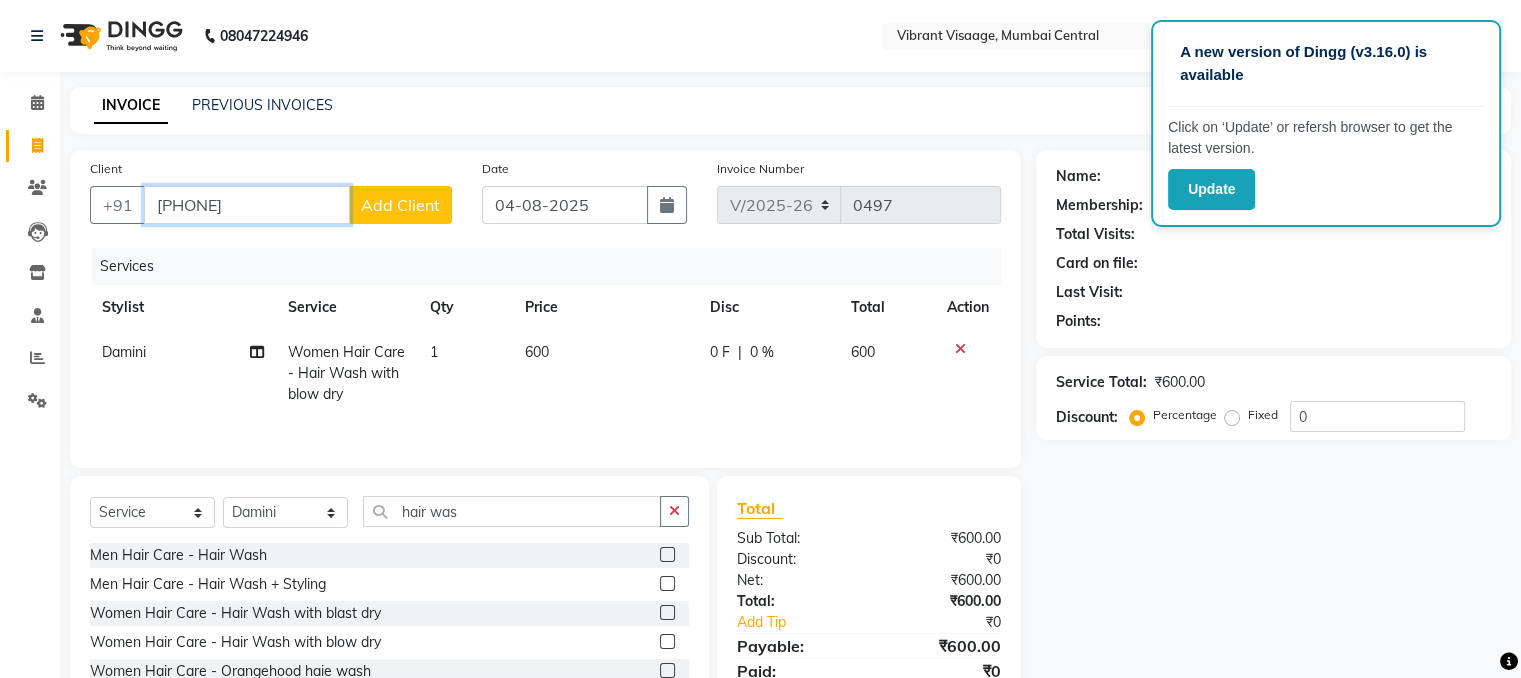 type on "[PHONE]" 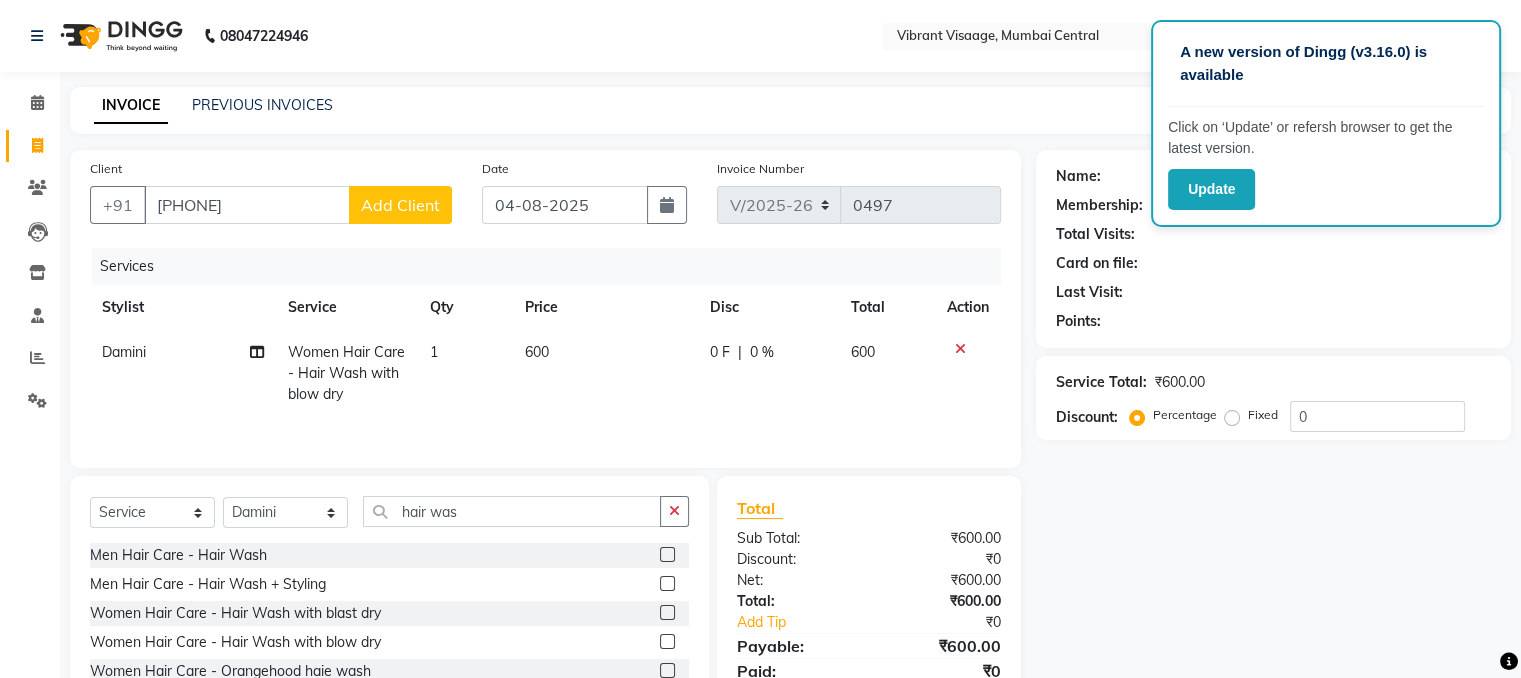 click on "Add Client" 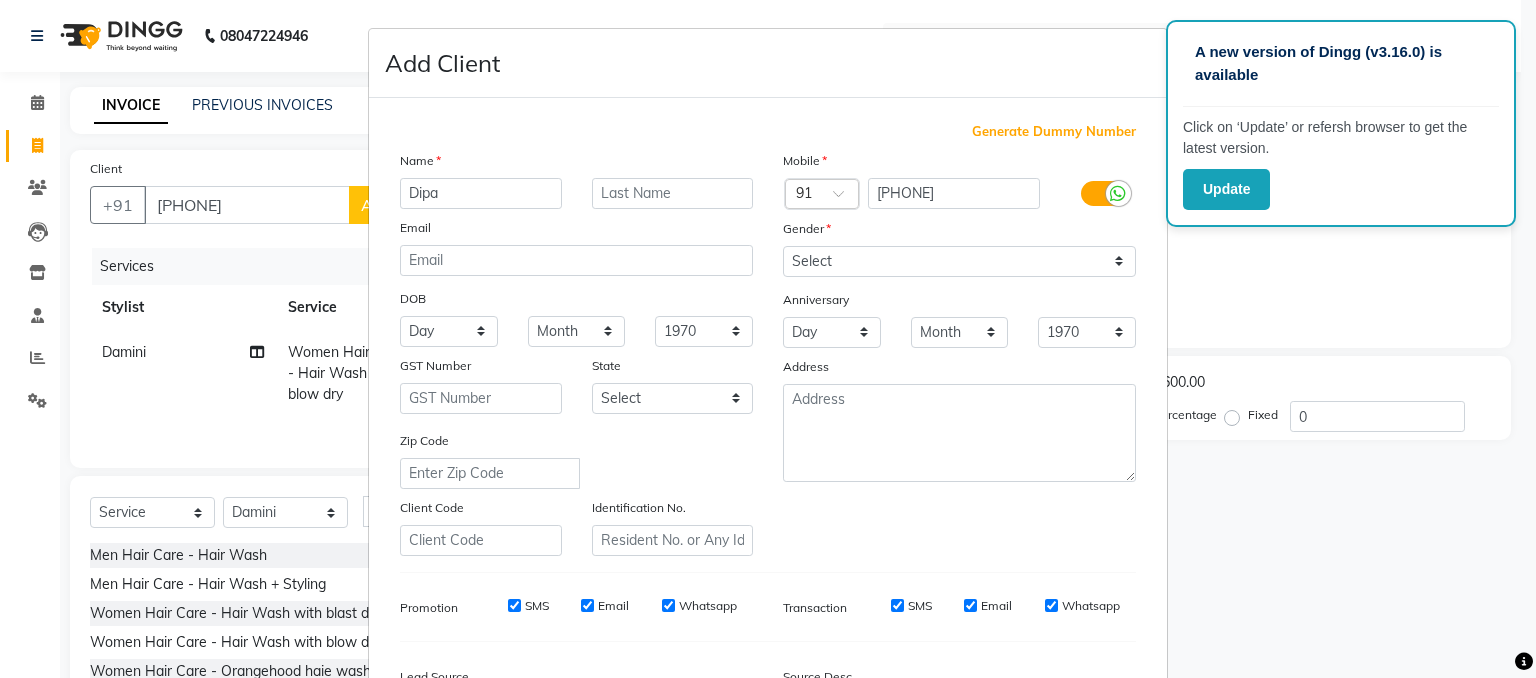 type on "Dipa" 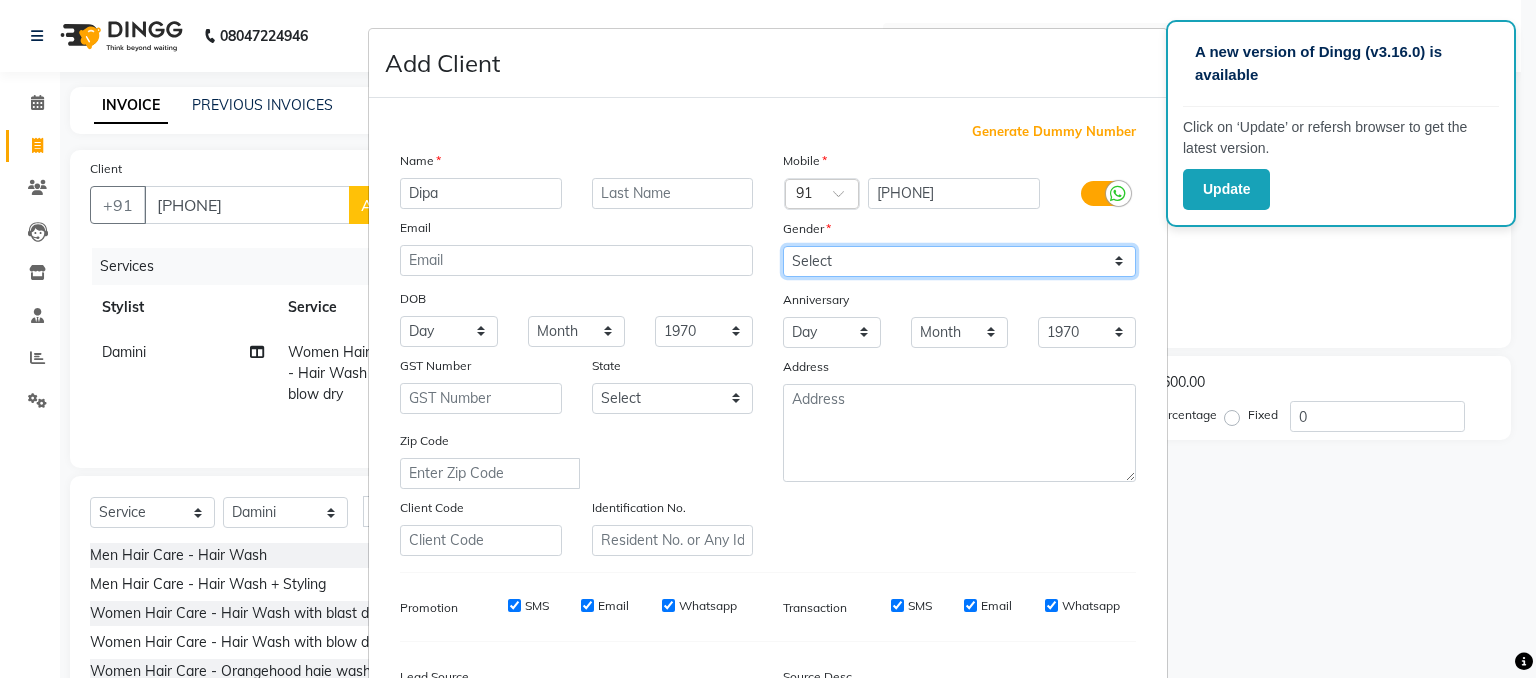 click on "Select Male Female Other Prefer Not To Say" at bounding box center (959, 261) 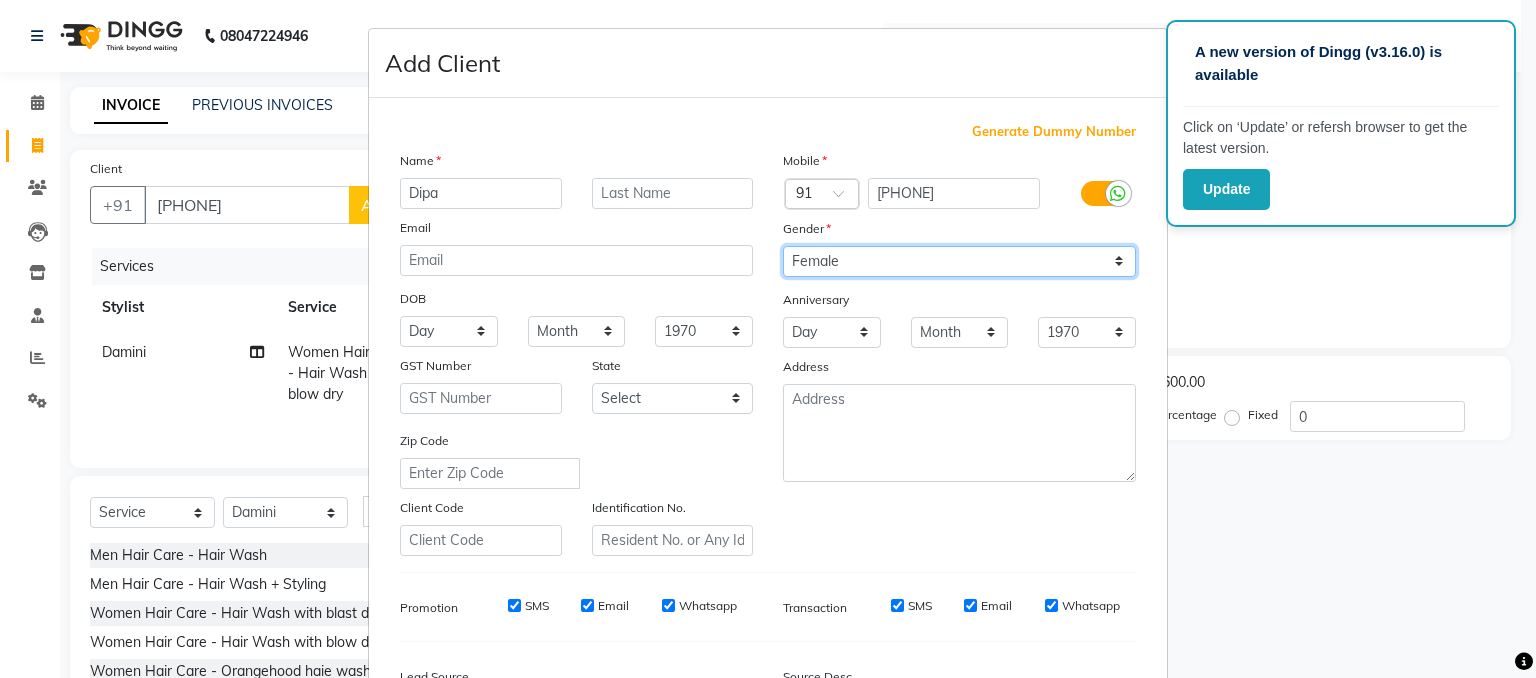 click on "Select Male Female Other Prefer Not To Say" at bounding box center (959, 261) 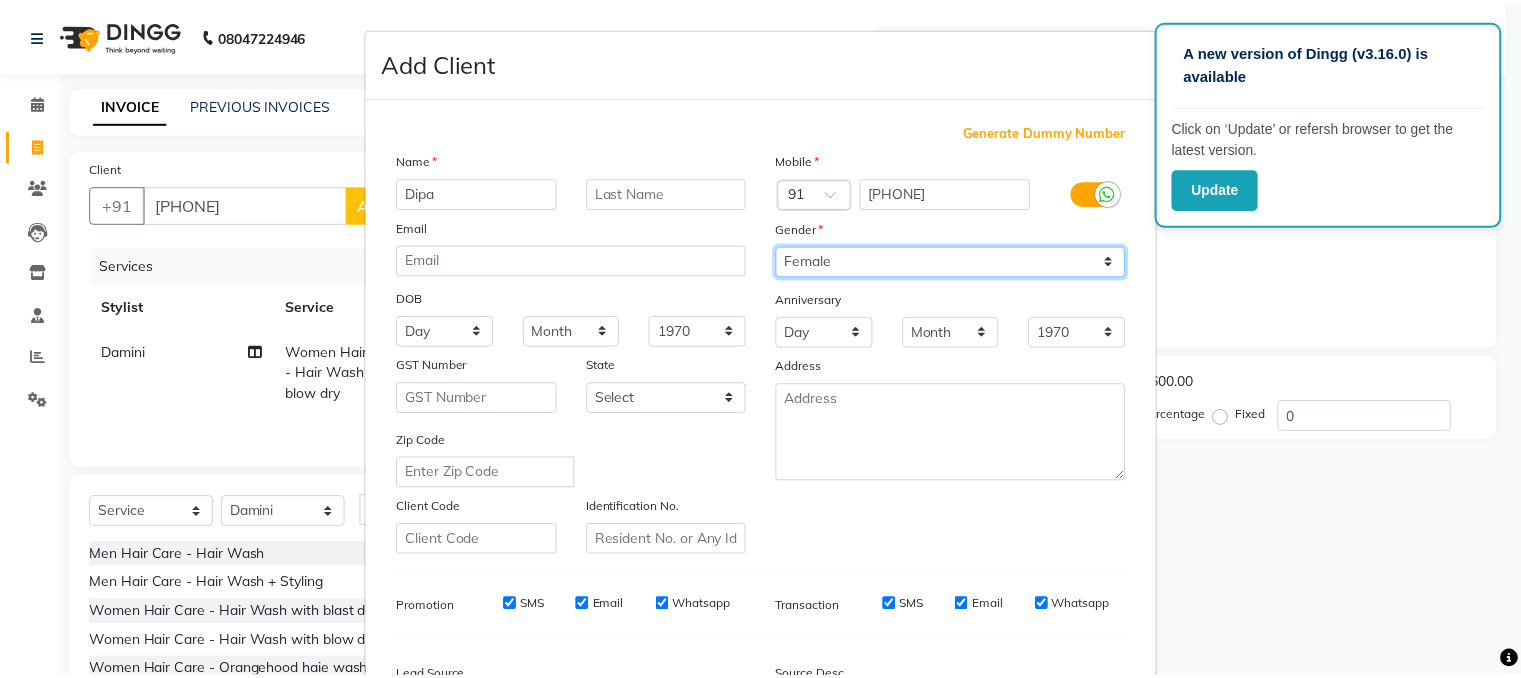 scroll, scrollTop: 255, scrollLeft: 0, axis: vertical 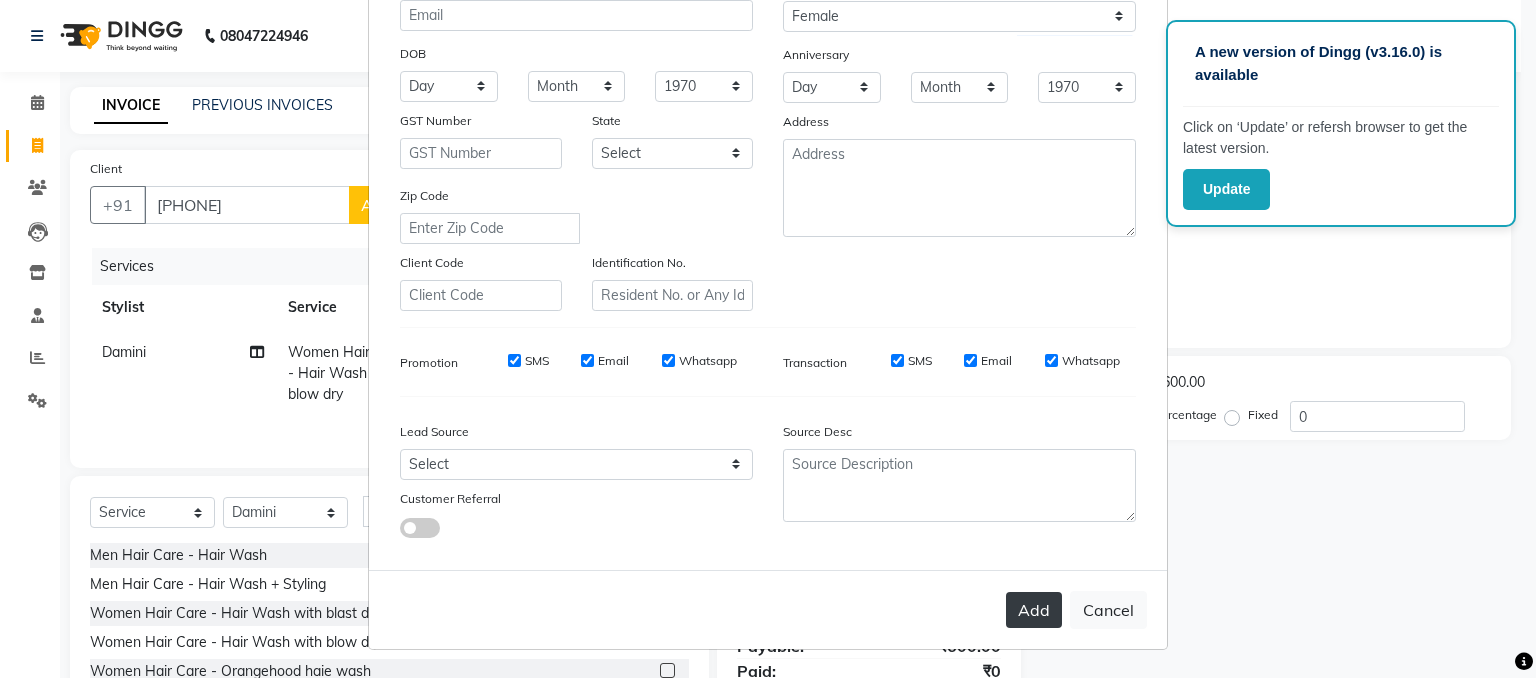 click on "Add" at bounding box center (1034, 610) 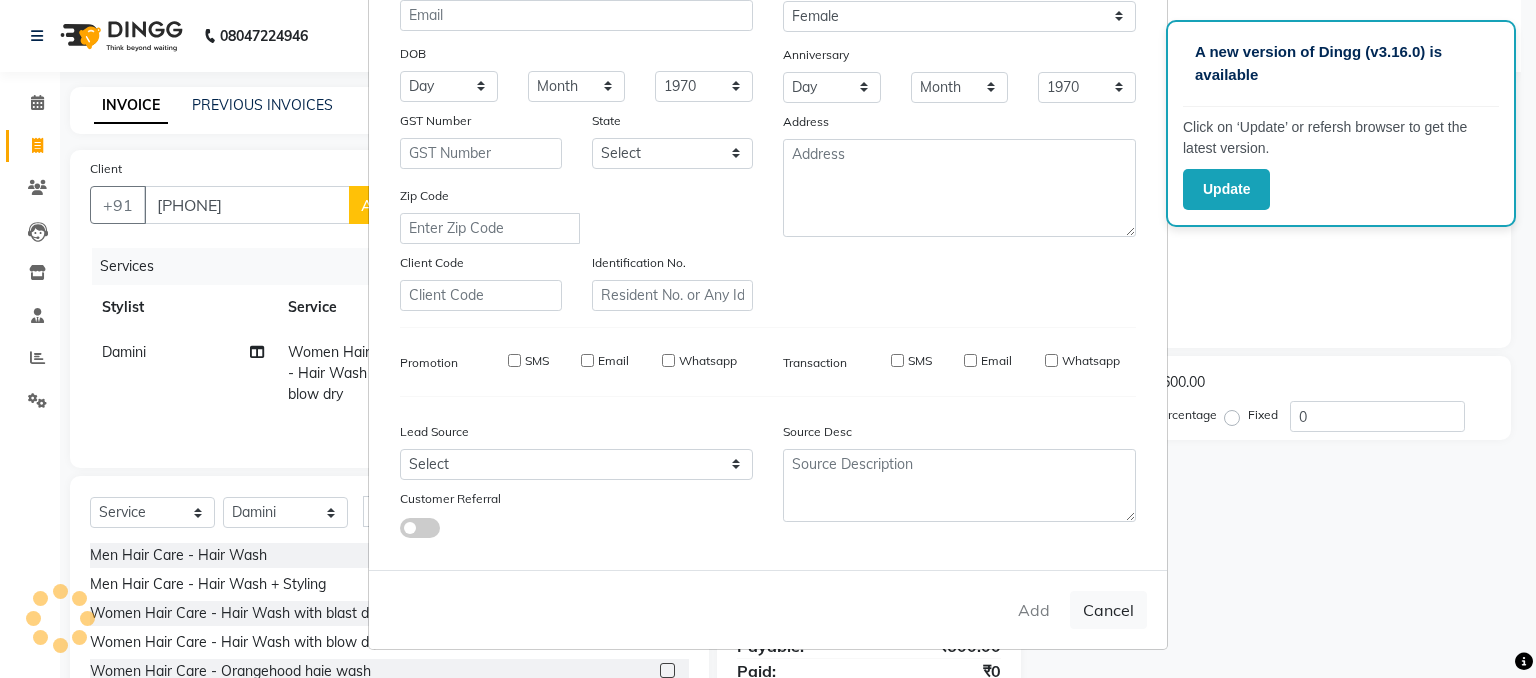 type 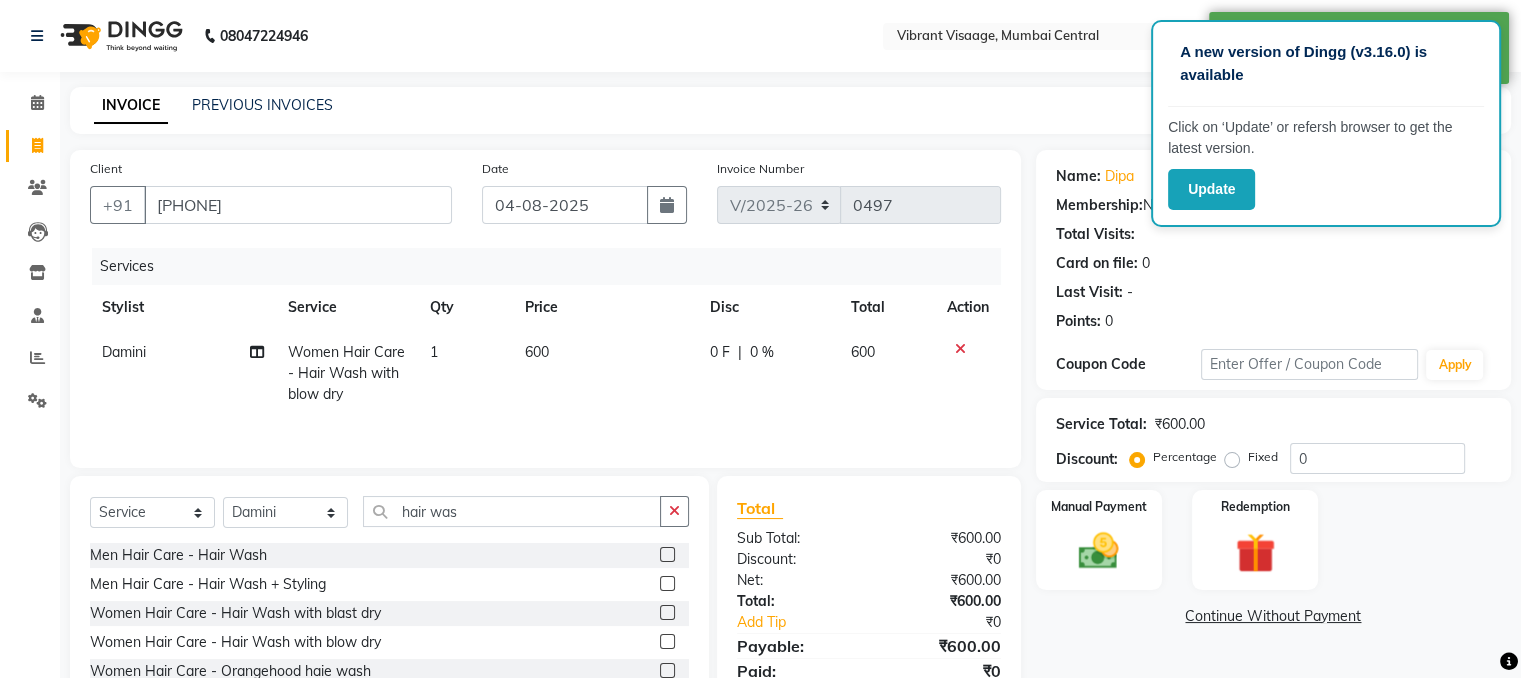 scroll, scrollTop: 80, scrollLeft: 0, axis: vertical 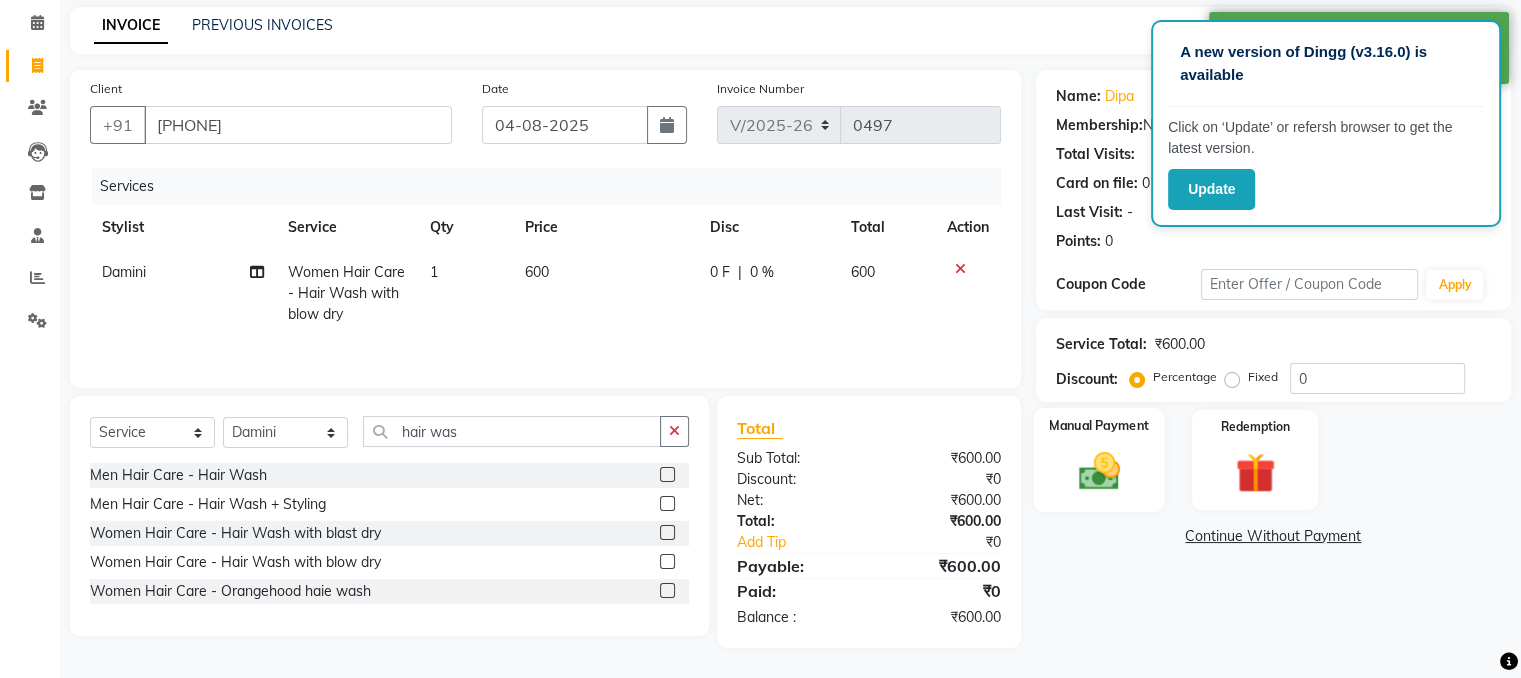 click 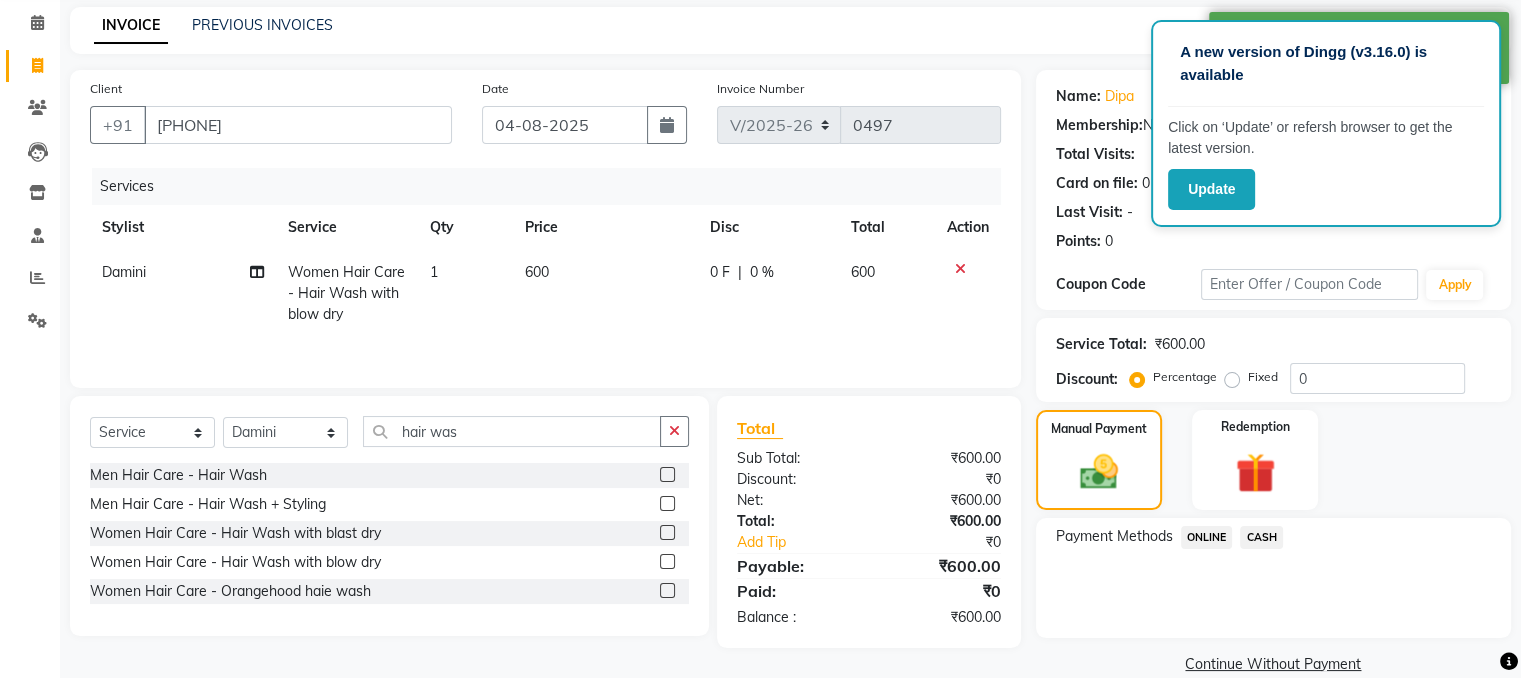 click on "ONLINE" 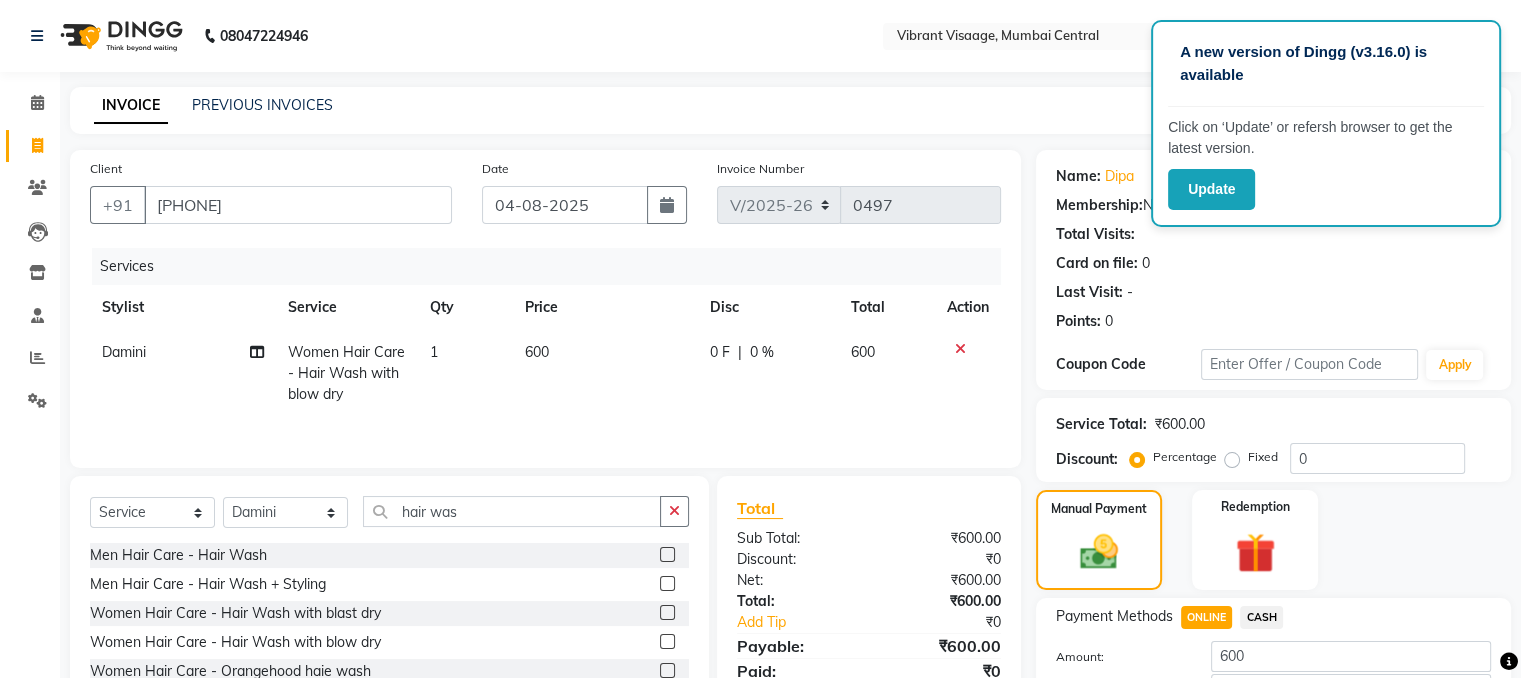 scroll, scrollTop: 141, scrollLeft: 0, axis: vertical 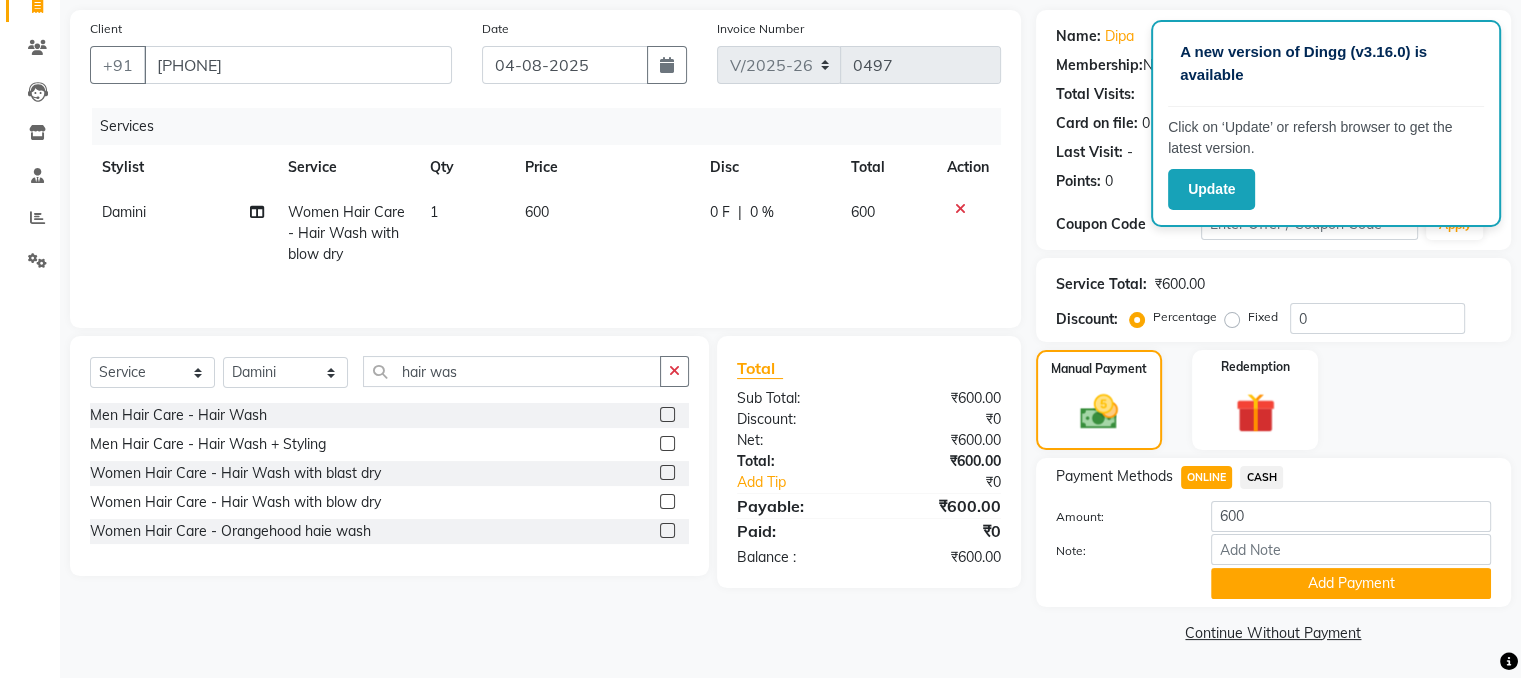 click on "Client +[COUNTRY] [PHONE] Date [DATE] Invoice Number V/[YEAR] V/[YEAR]-[YEAR] [NUMBER] Services Stylist Service Qty Price Disc Total Action Damini Women Hair Care - Hair Wash with blow dry 1 600 0 F | 0 % 600 Select Service Product Membership Package Voucher Prepaid Gift Card Select Stylist A Ansari Admin Azim Damini Dipika Padaya Gulzar Zeenat Qureshi hair was Men Hair Care - Hair Wash Men Hair Care - Hair Wash + Styling Women Hair Care - Hair Wash with blast dry Women Hair Care - Hair Wash with blow dry Women Hair Care - Orangehood haie wash Total Sub Total: ₹600.00 Discount: ₹0 Net: ₹600.00 Total: ₹600.00 Add Tip ₹0 Payable: ₹600.00 Paid: ₹0 Balance : ₹600.00" 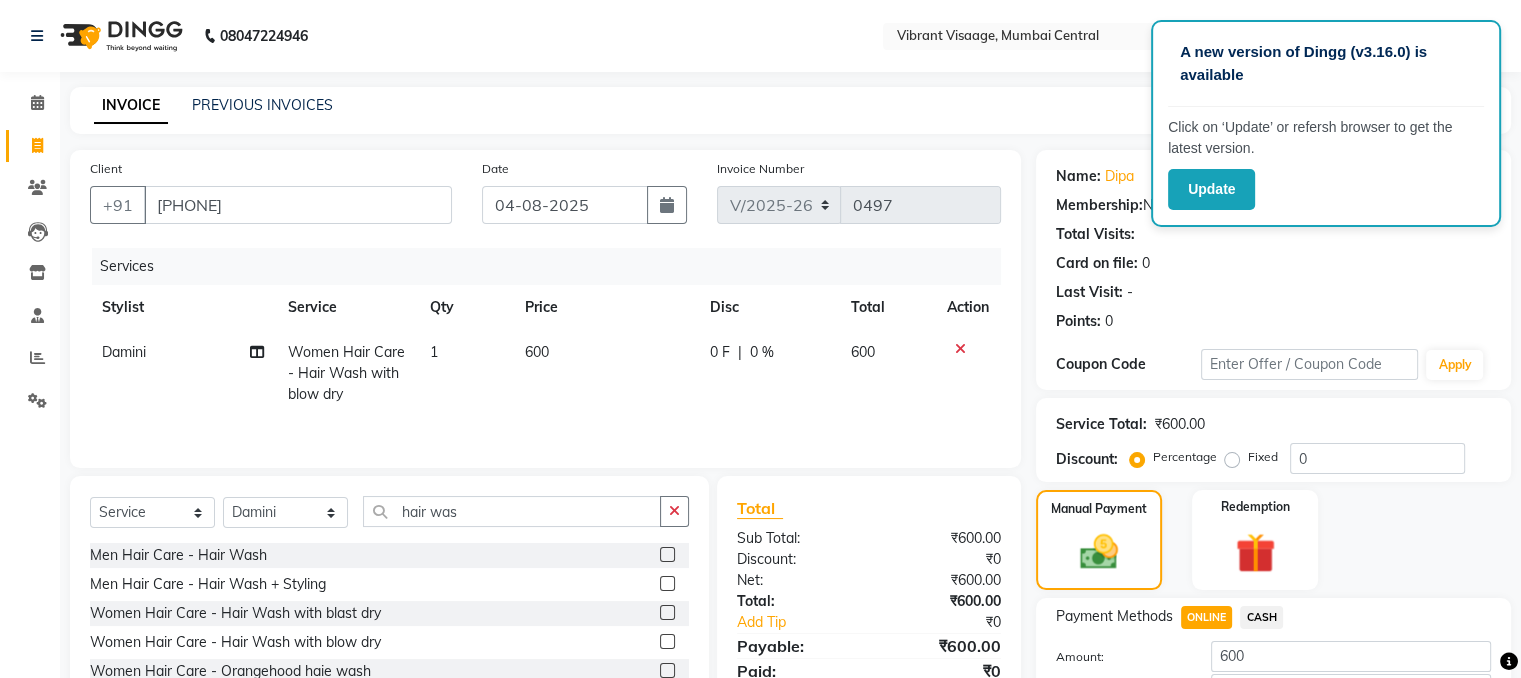 scroll, scrollTop: 141, scrollLeft: 0, axis: vertical 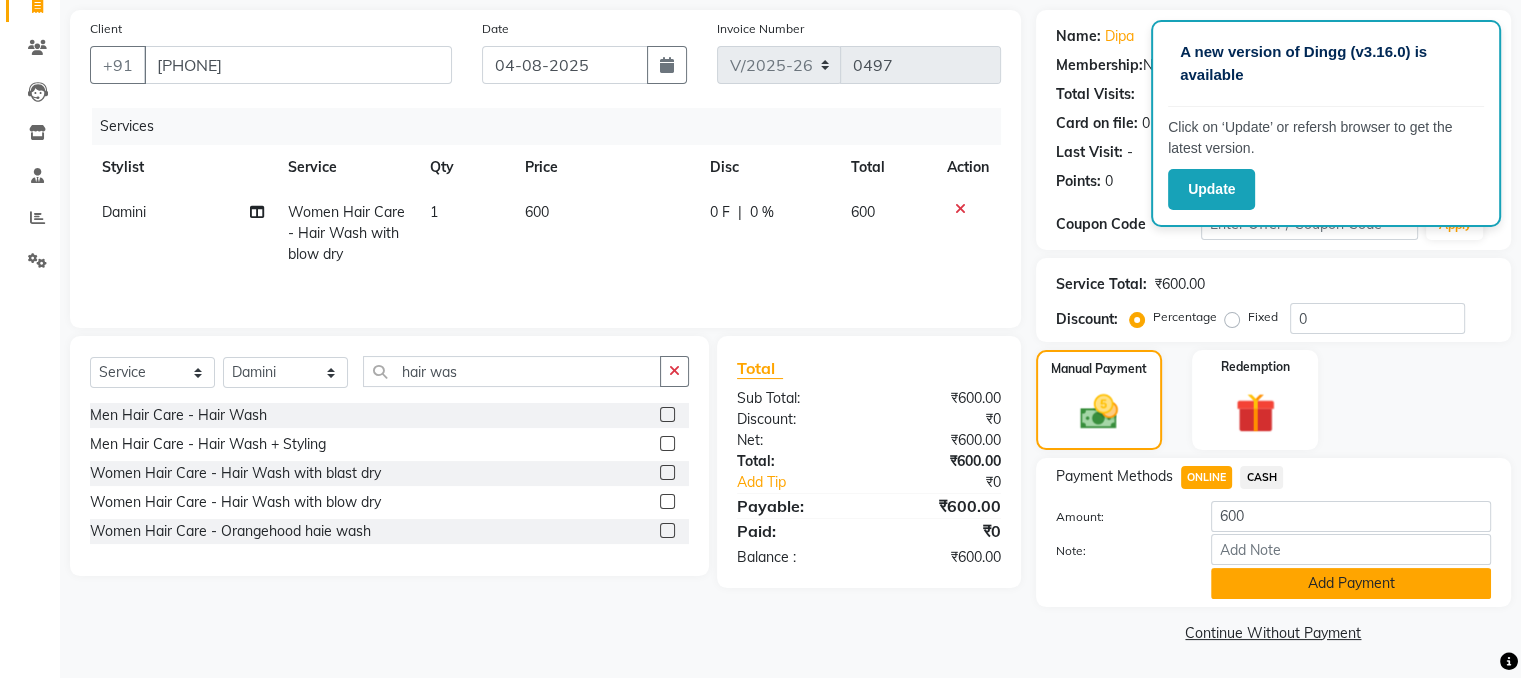 click on "Add Payment" 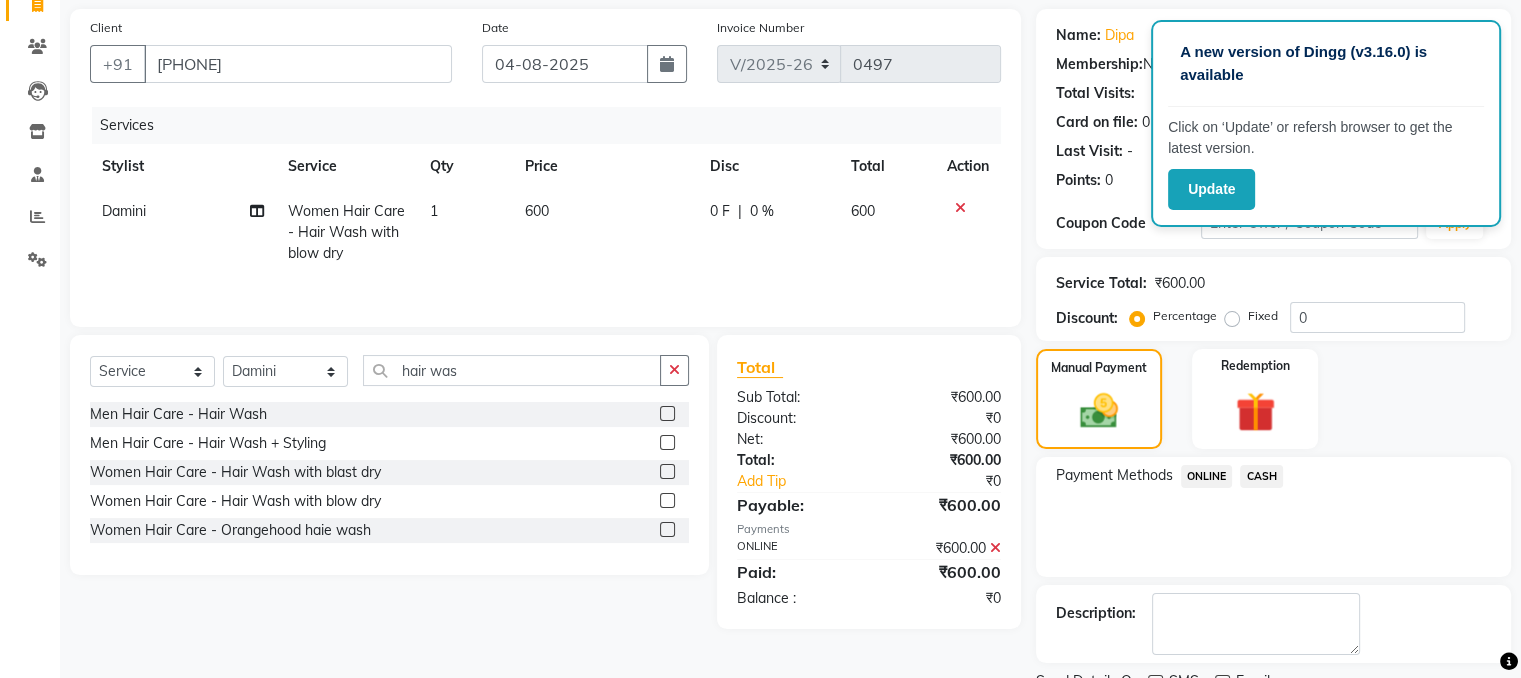 scroll, scrollTop: 223, scrollLeft: 0, axis: vertical 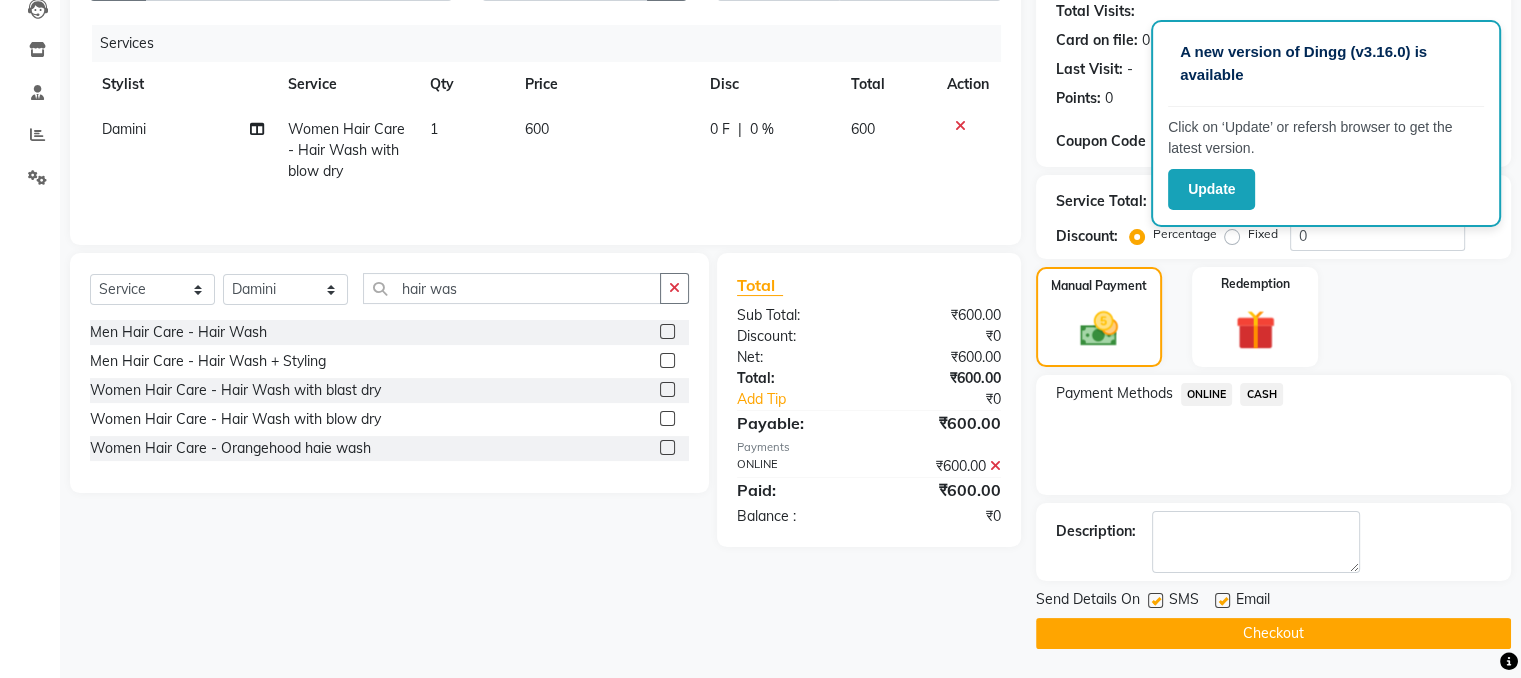 click 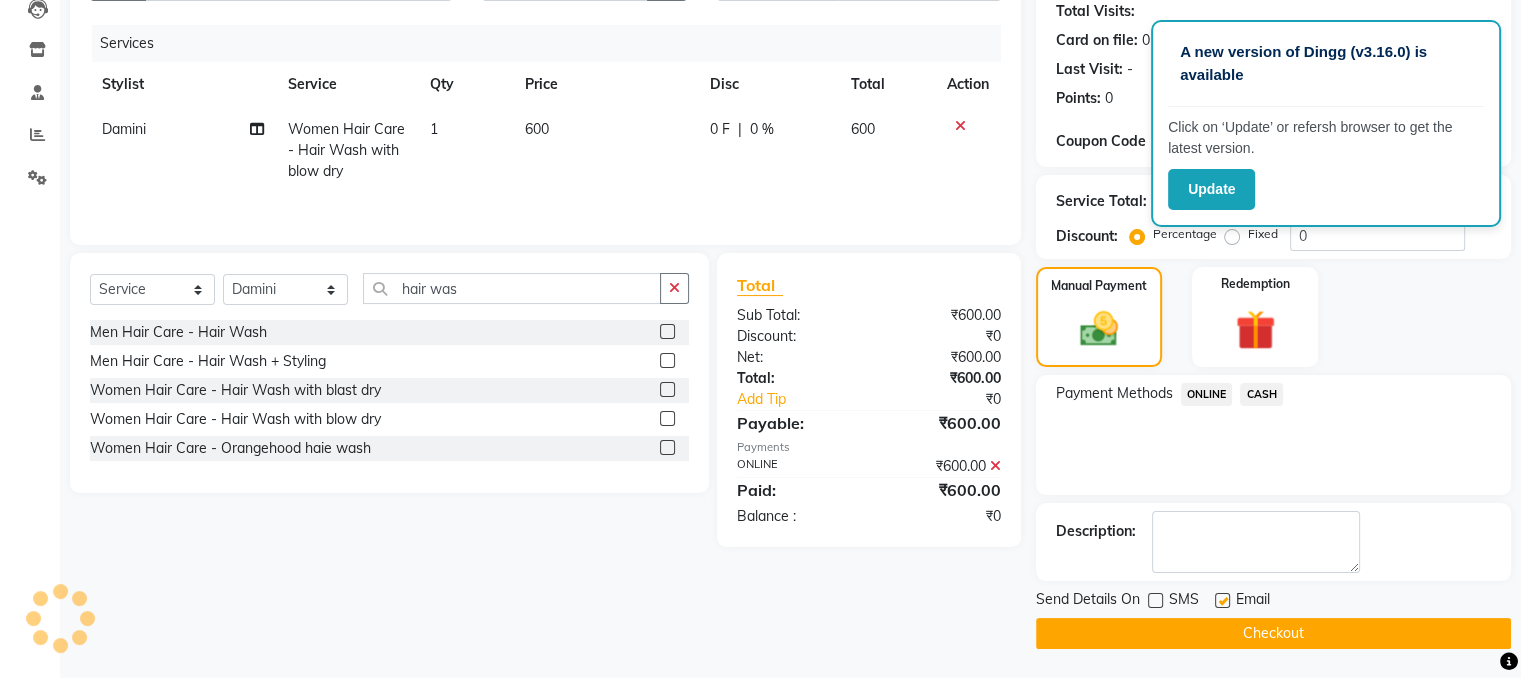click on "Checkout" 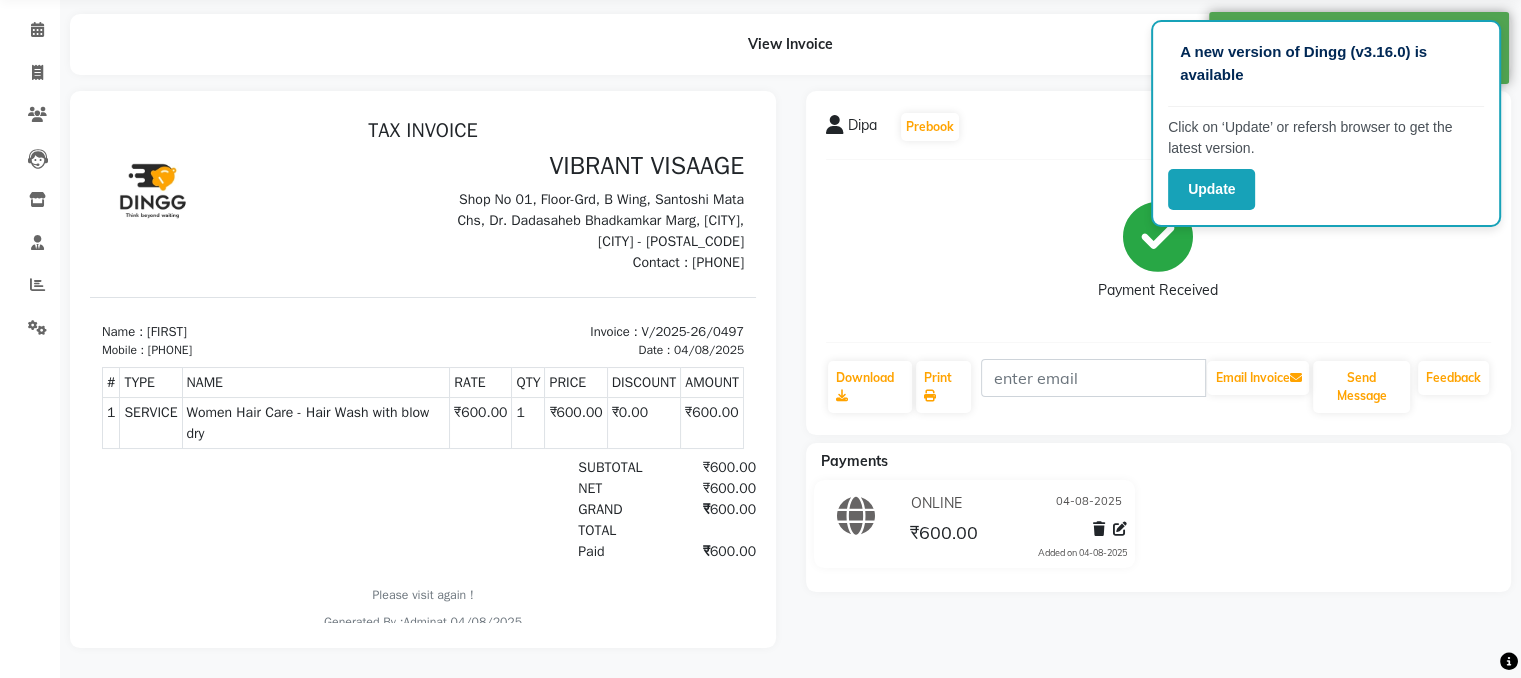 scroll, scrollTop: 0, scrollLeft: 0, axis: both 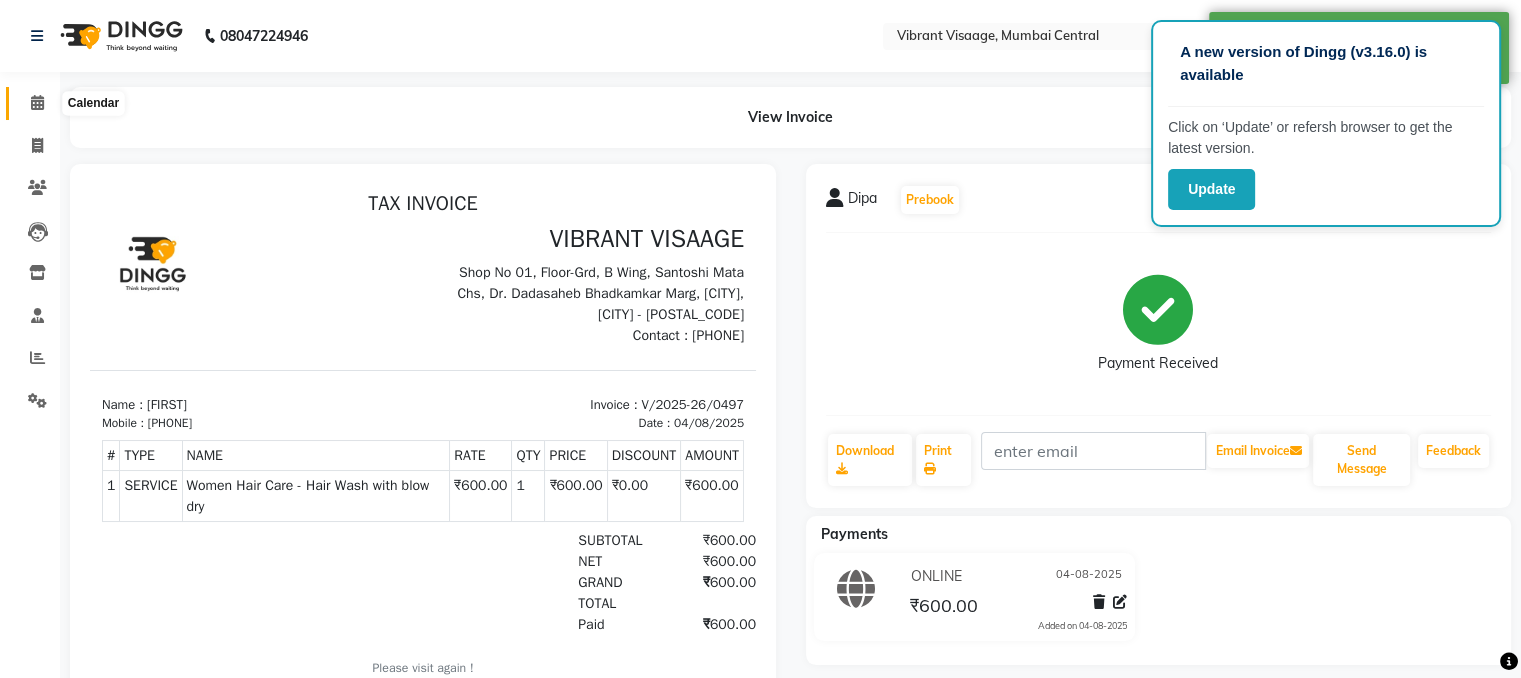 click 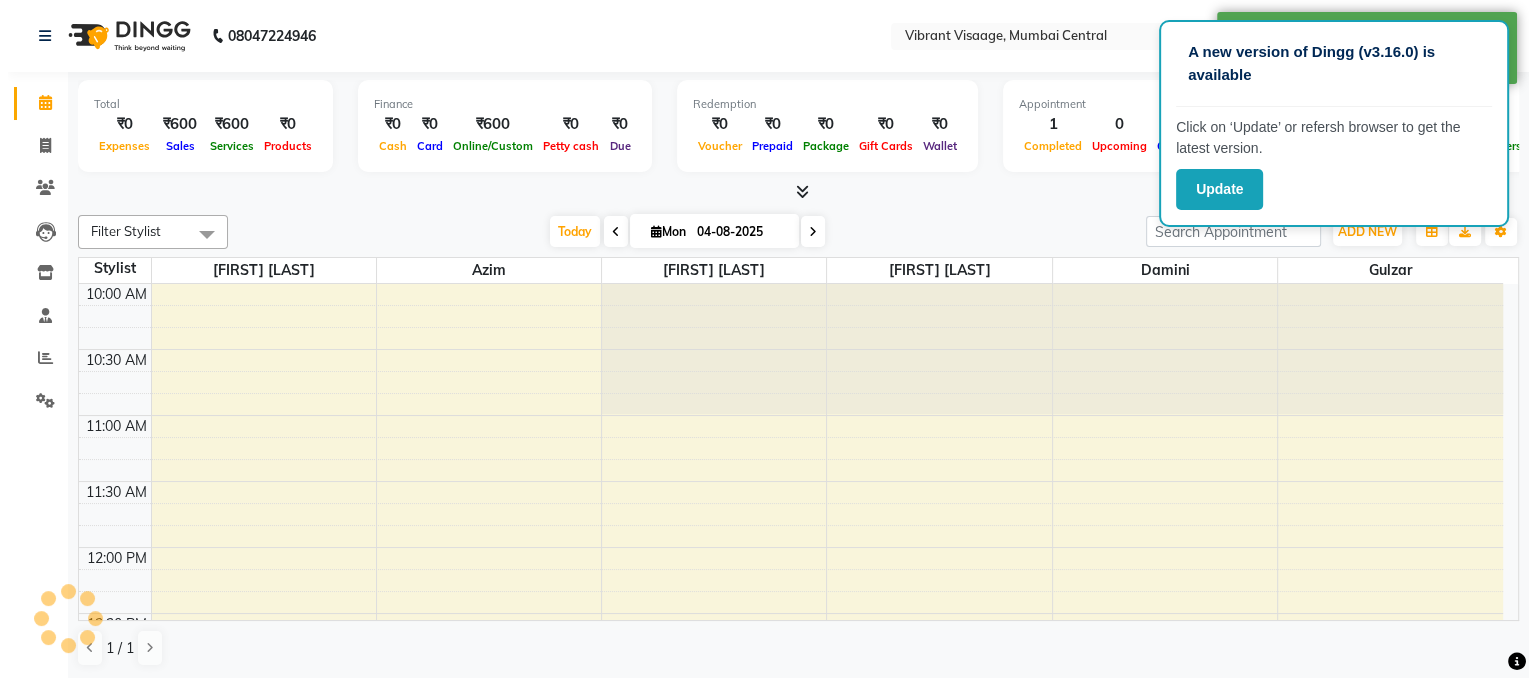scroll, scrollTop: 0, scrollLeft: 0, axis: both 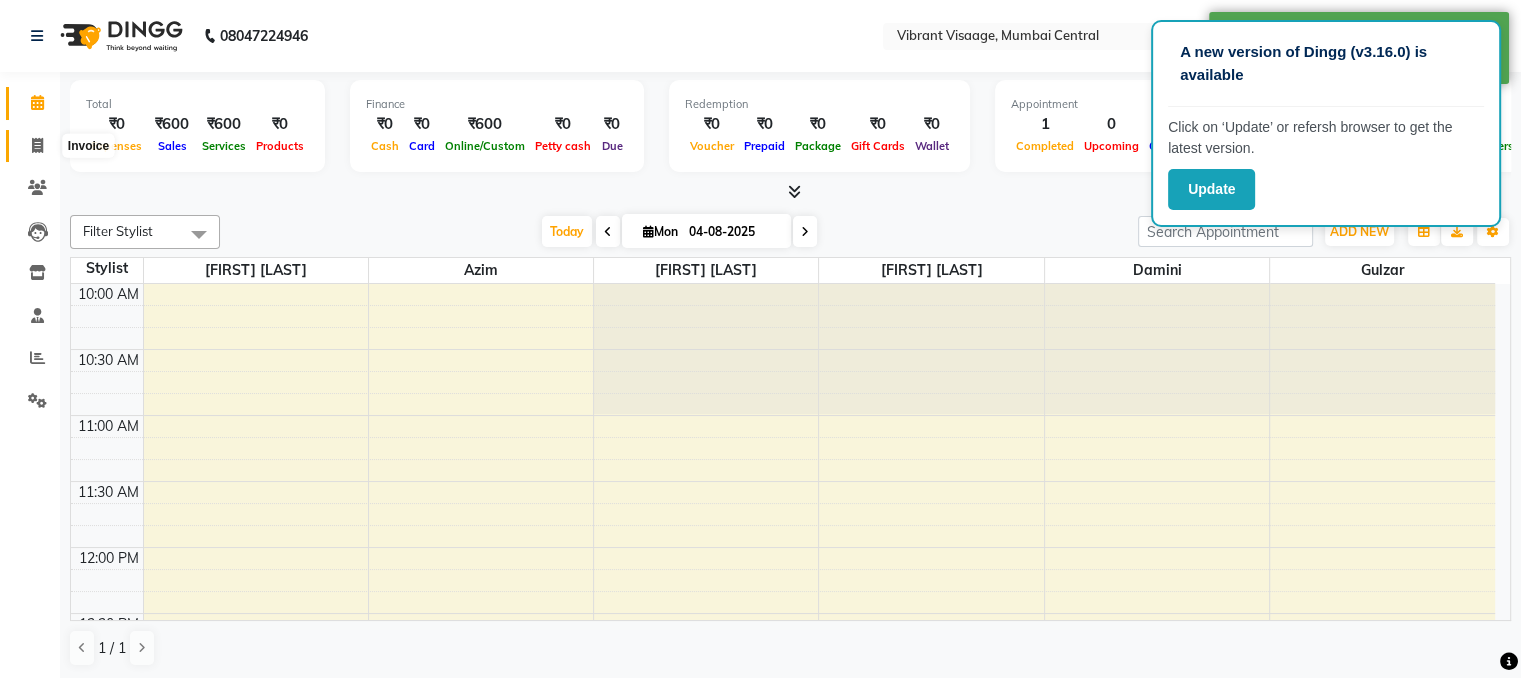 click 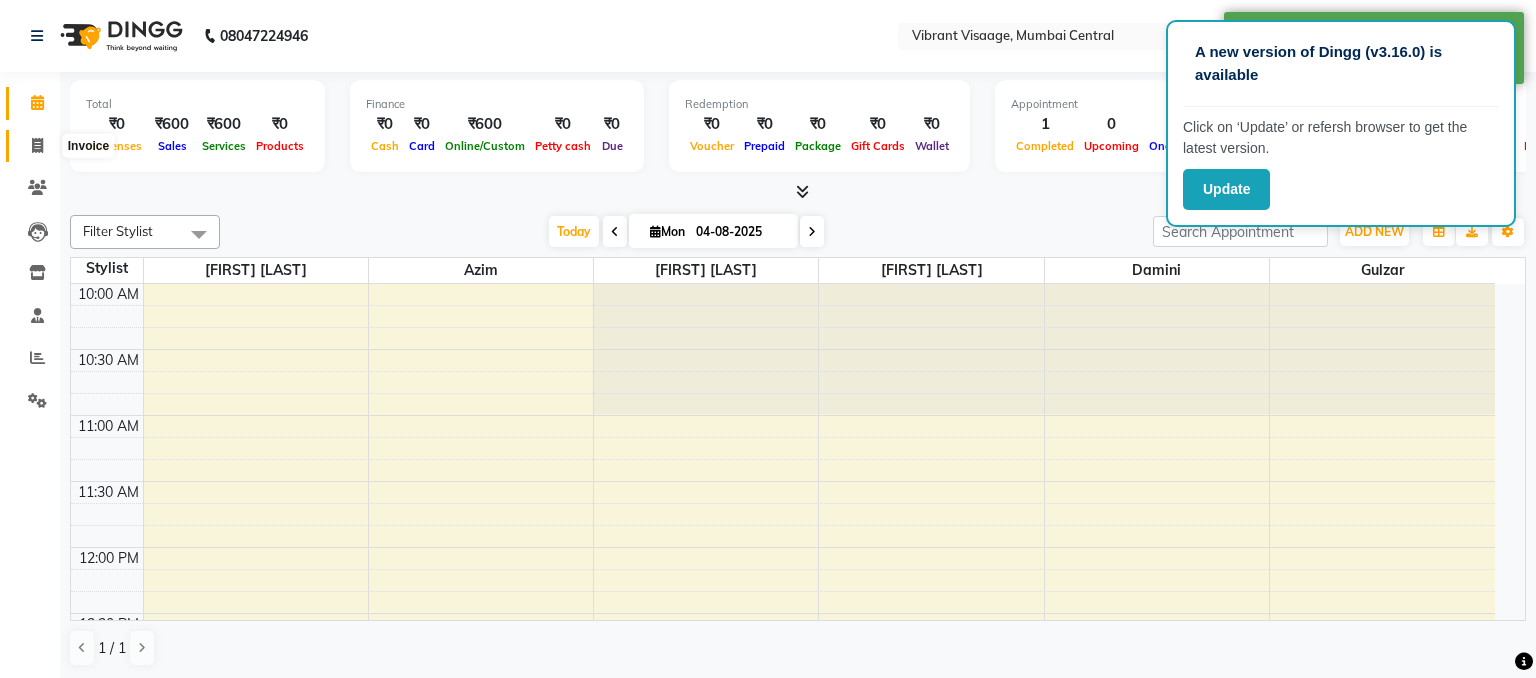 select on "service" 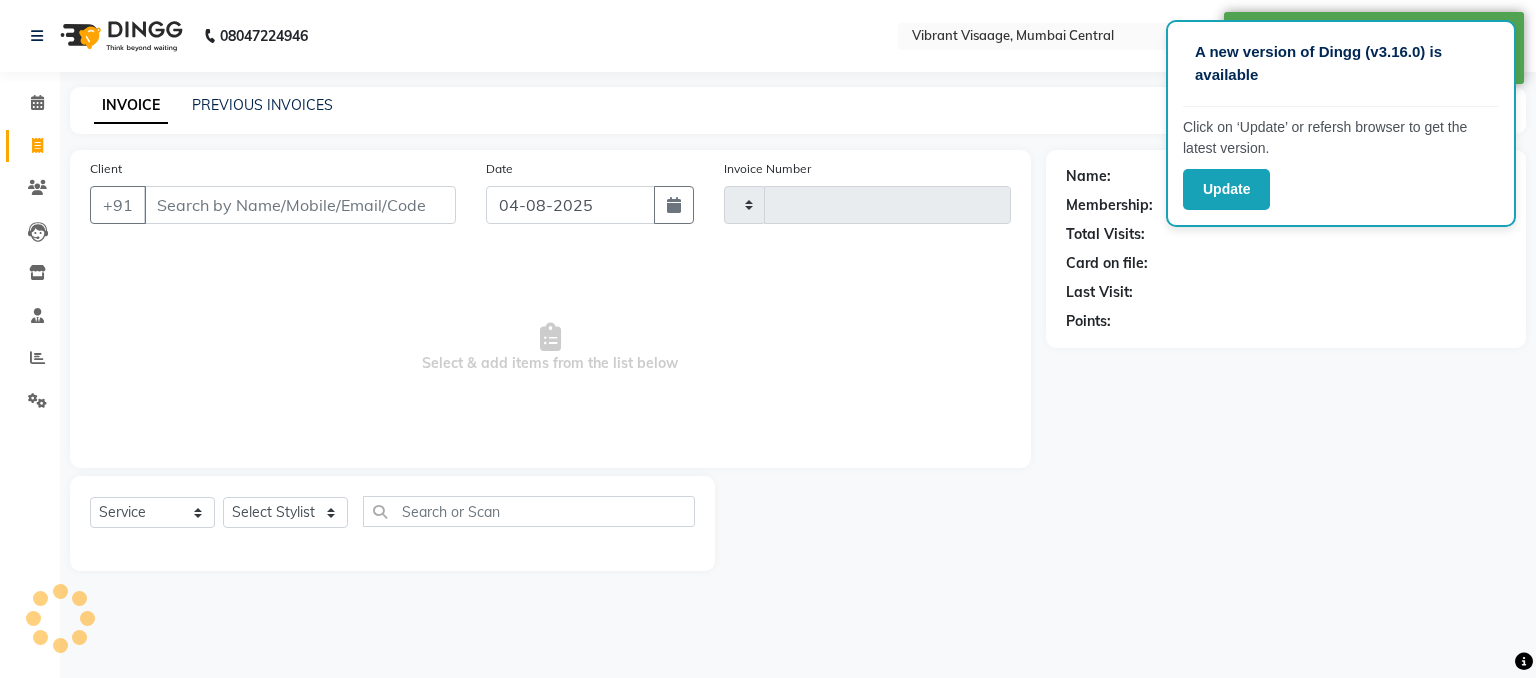 type on "0498" 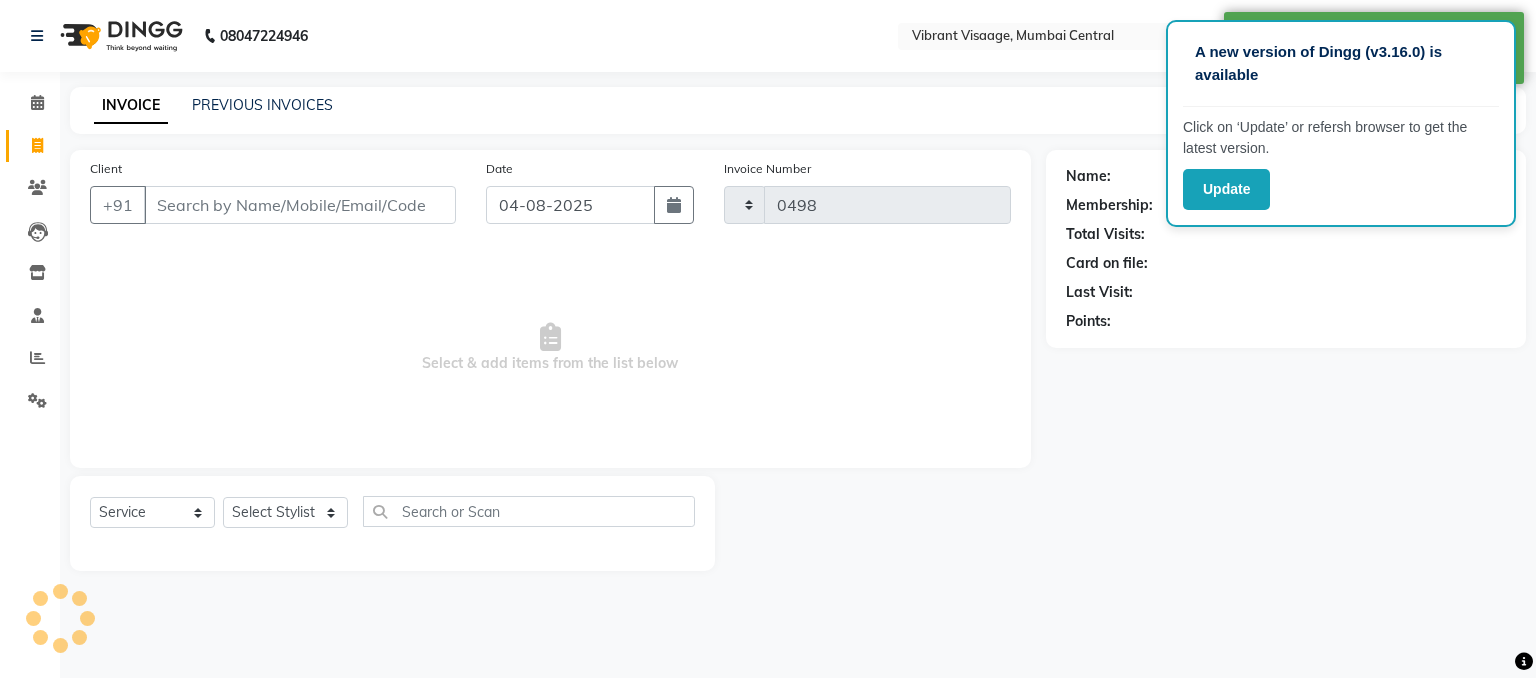 select on "7649" 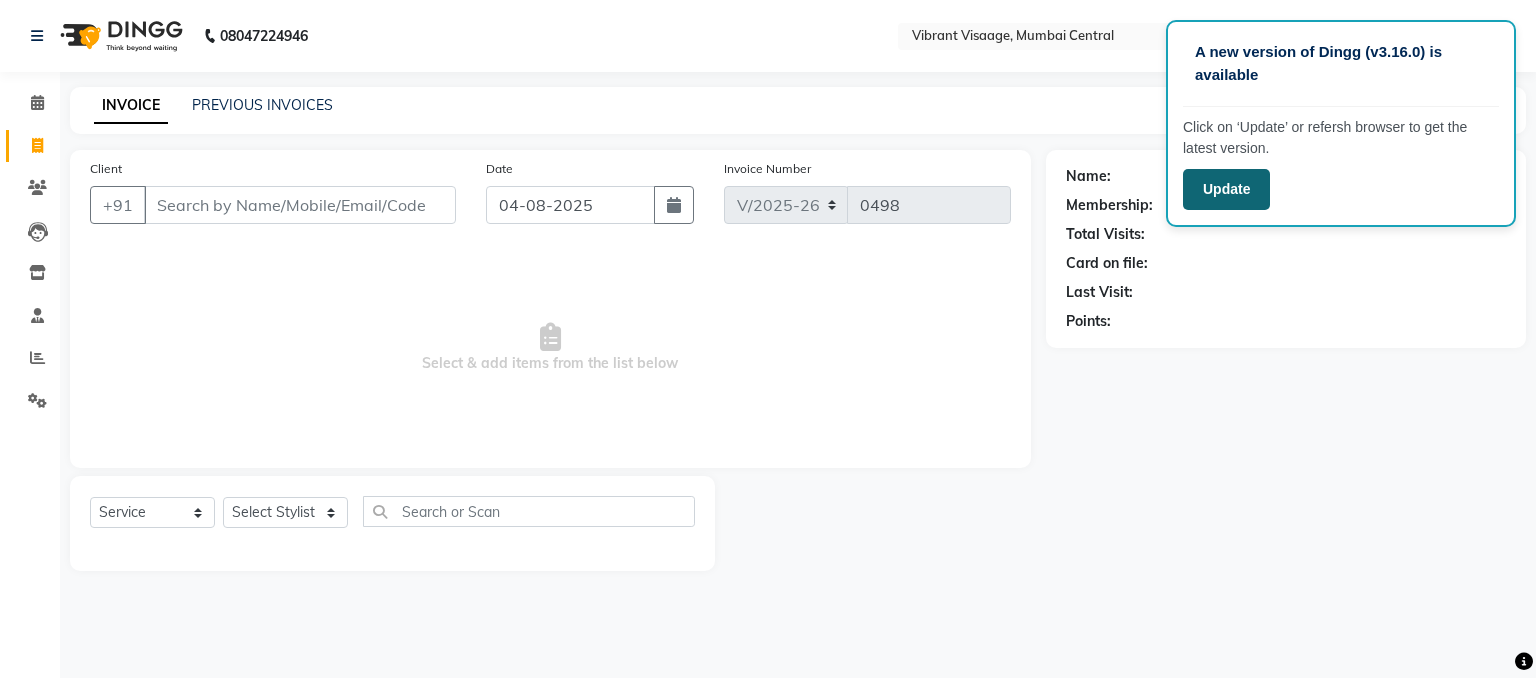 click on "Update" 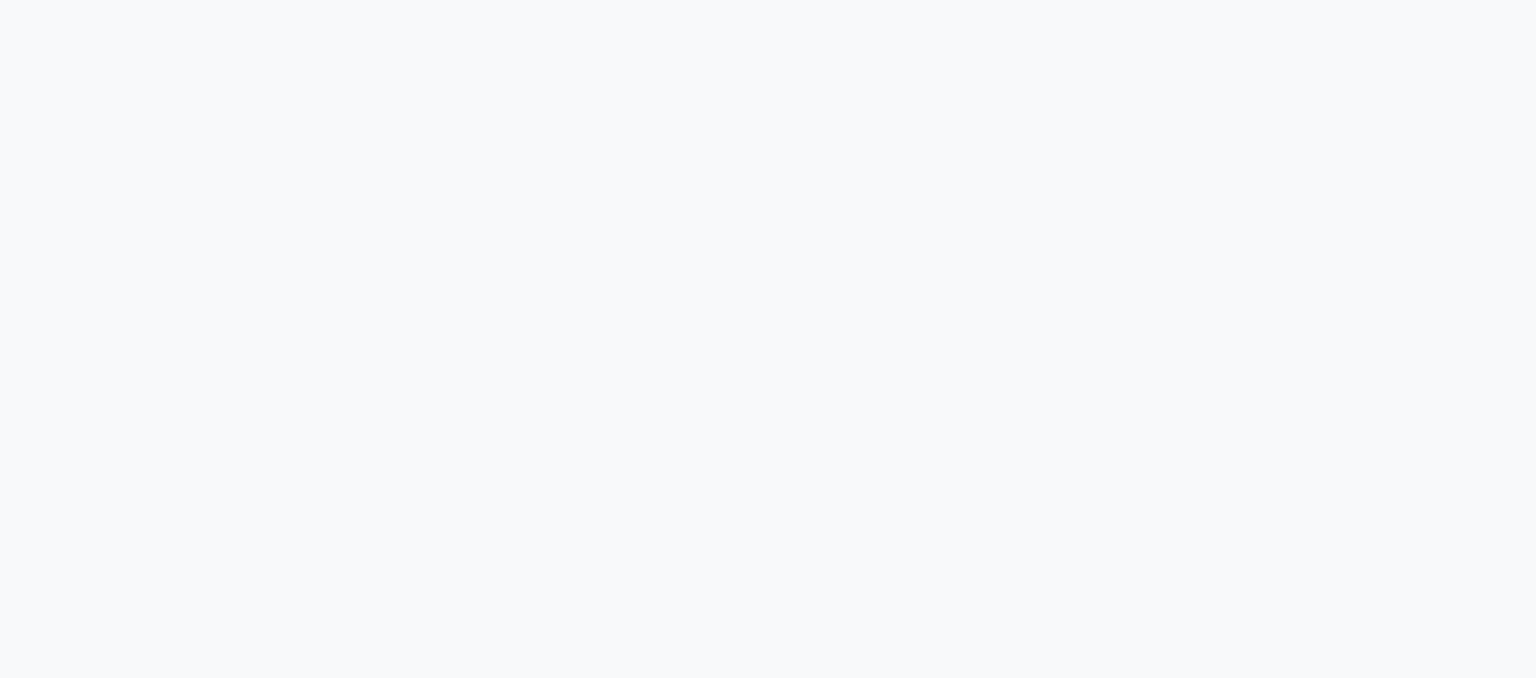 scroll, scrollTop: 0, scrollLeft: 0, axis: both 